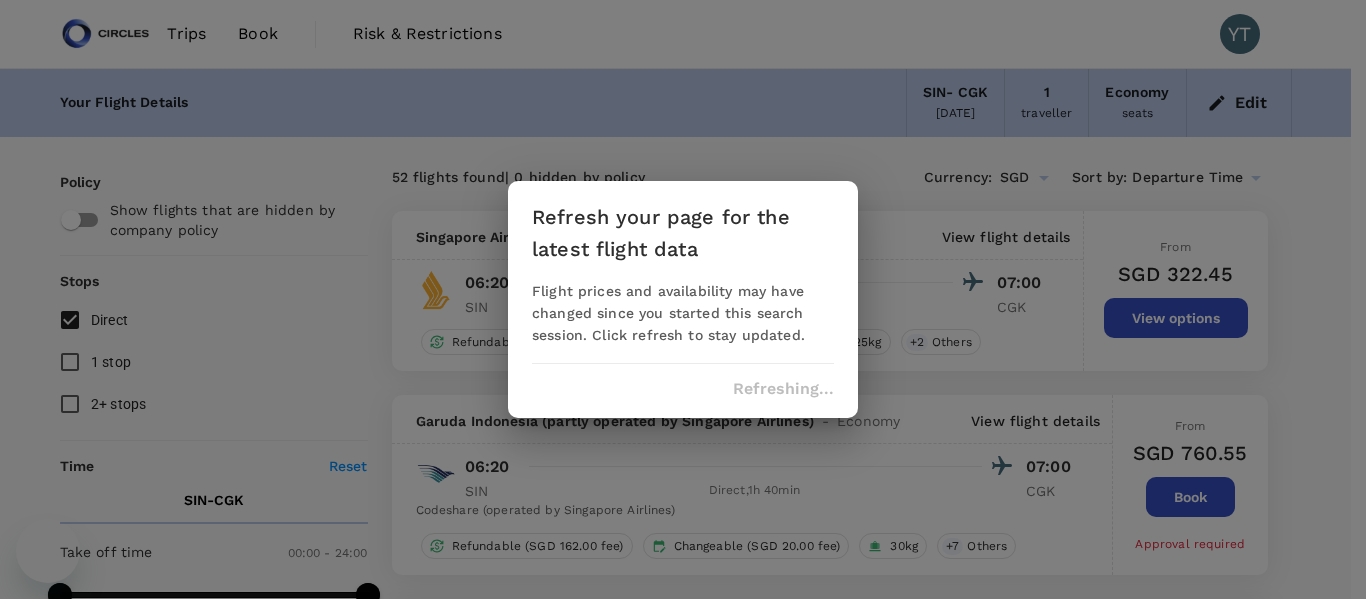 scroll, scrollTop: 146, scrollLeft: 0, axis: vertical 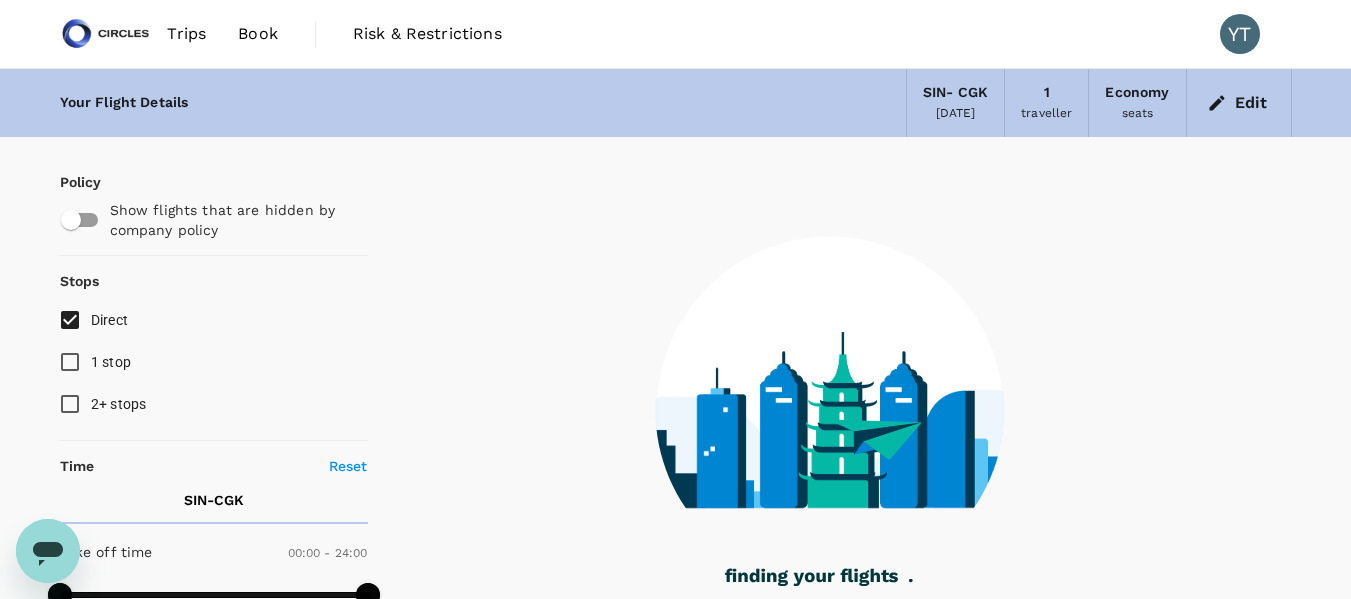 click on "Edit" at bounding box center [1239, 103] 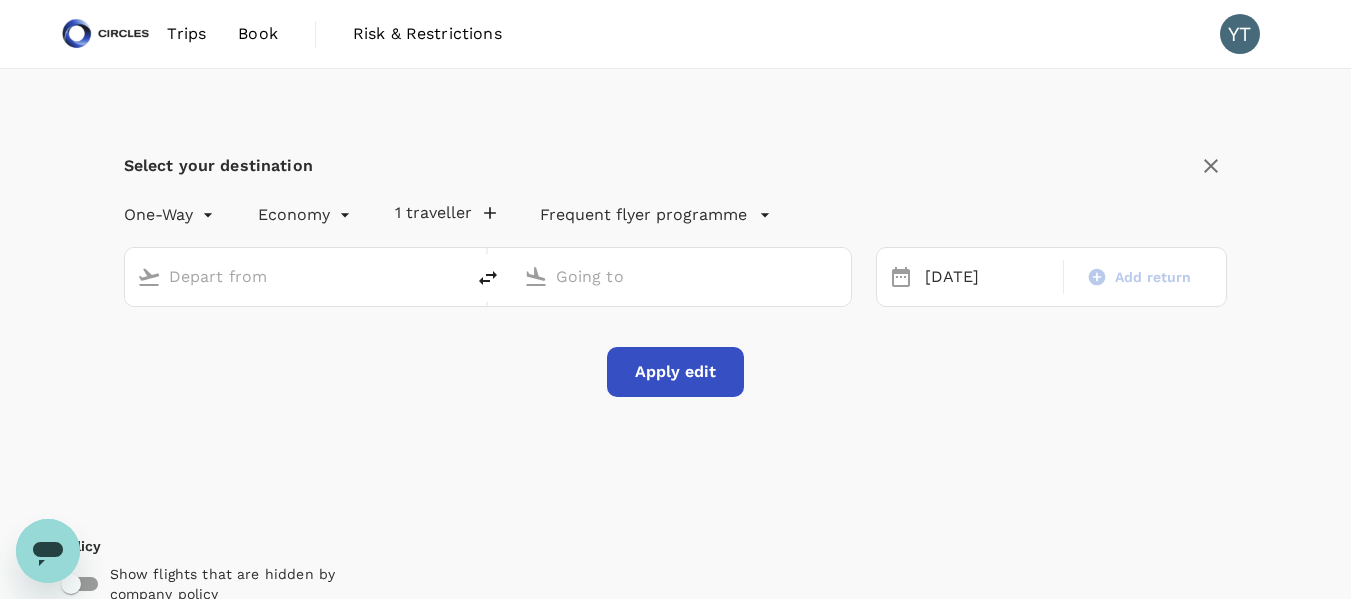 type on "Singapore Changi (SIN)" 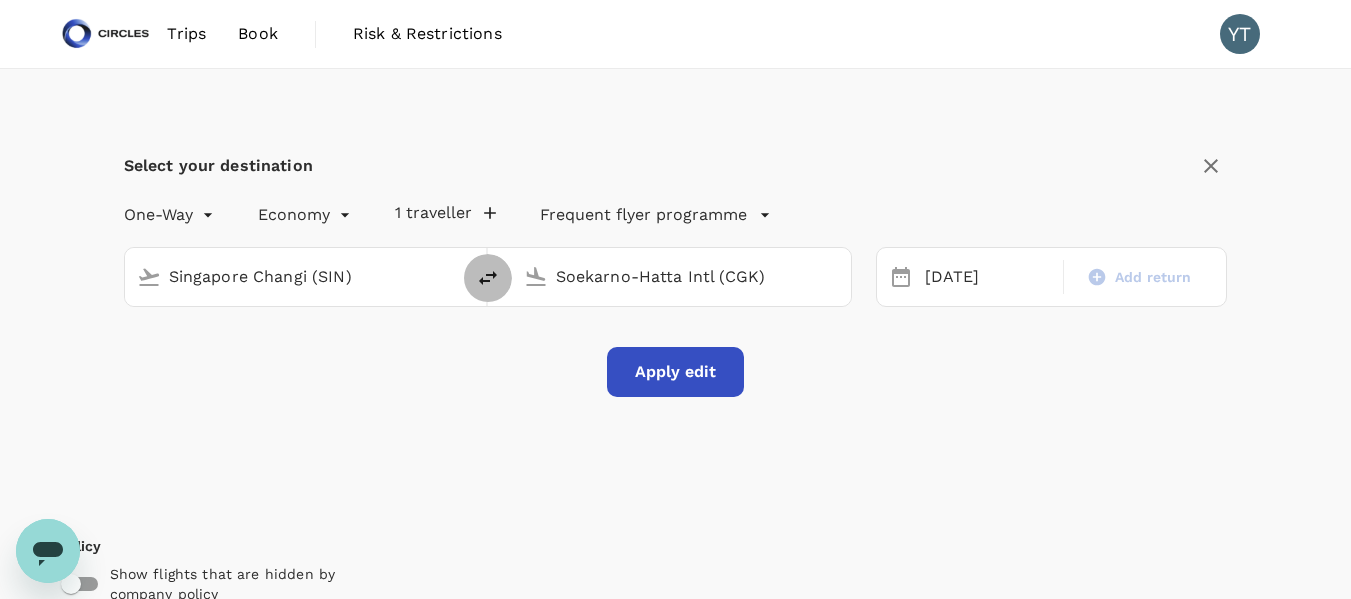 click 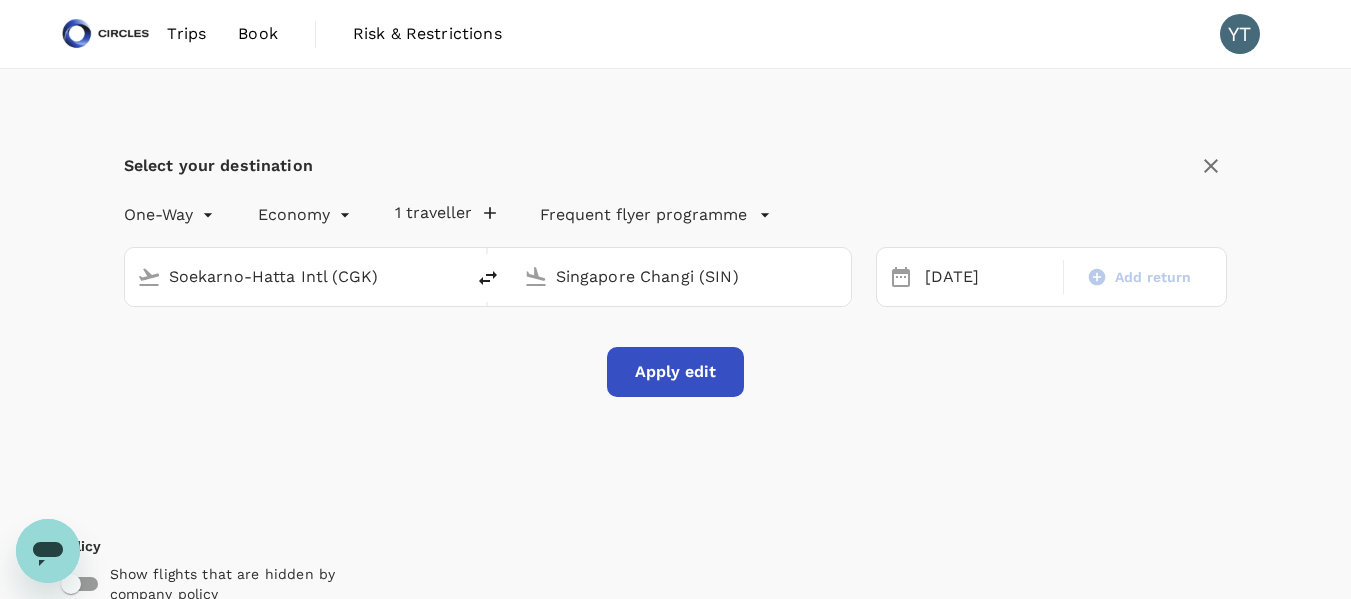 type on "1080" 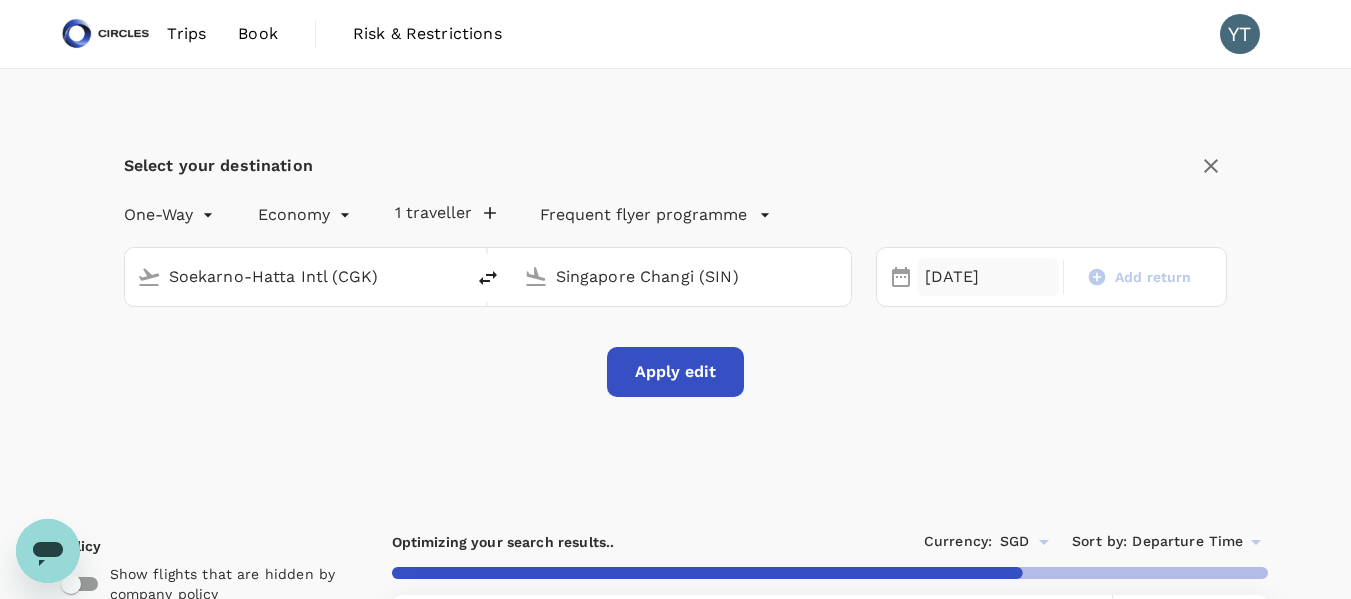 click on "[DATE]" at bounding box center [988, 277] 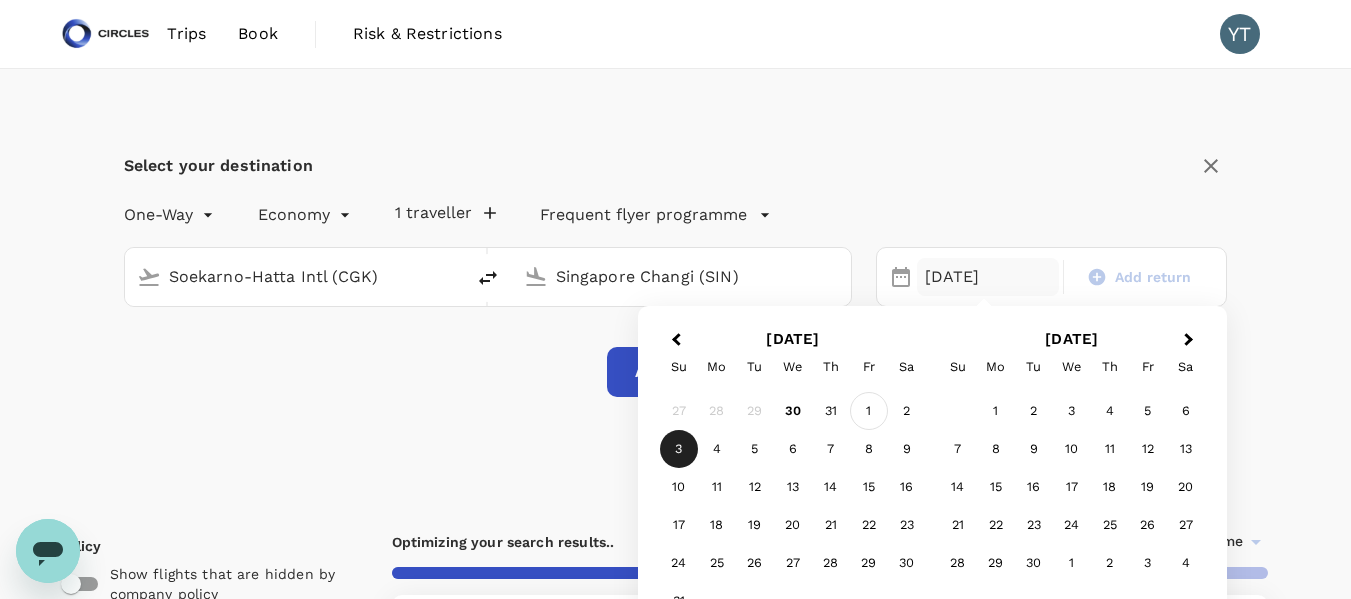 click on "1" at bounding box center [869, 411] 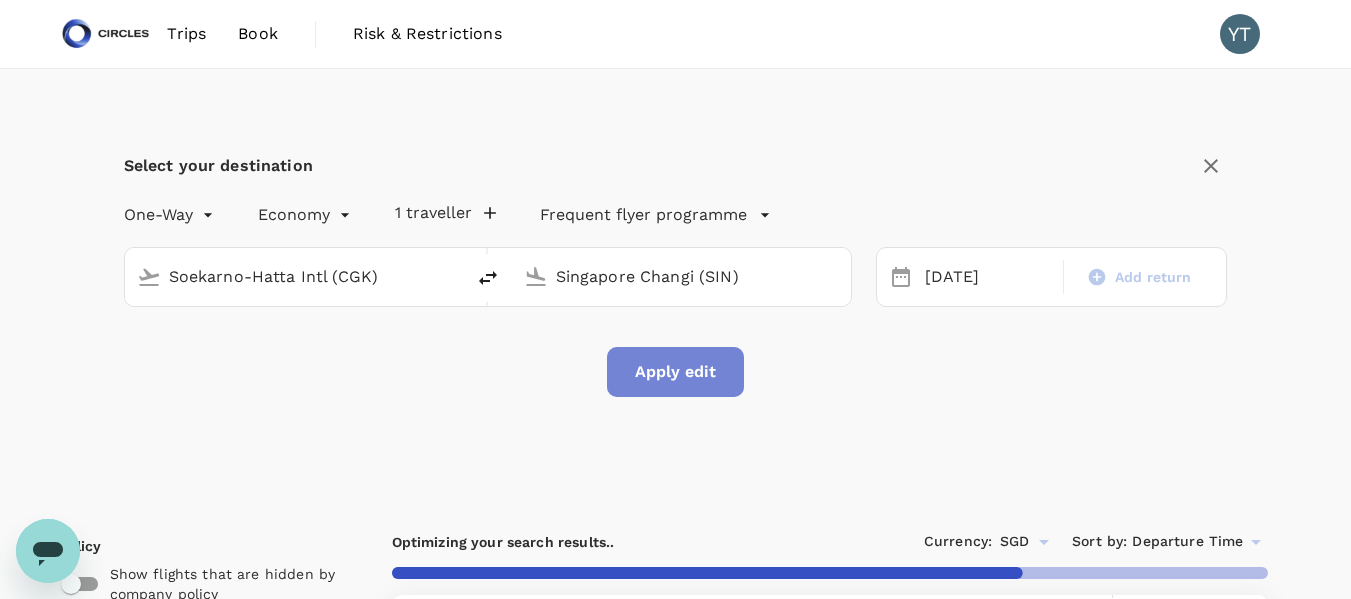 click on "Apply edit" at bounding box center (675, 372) 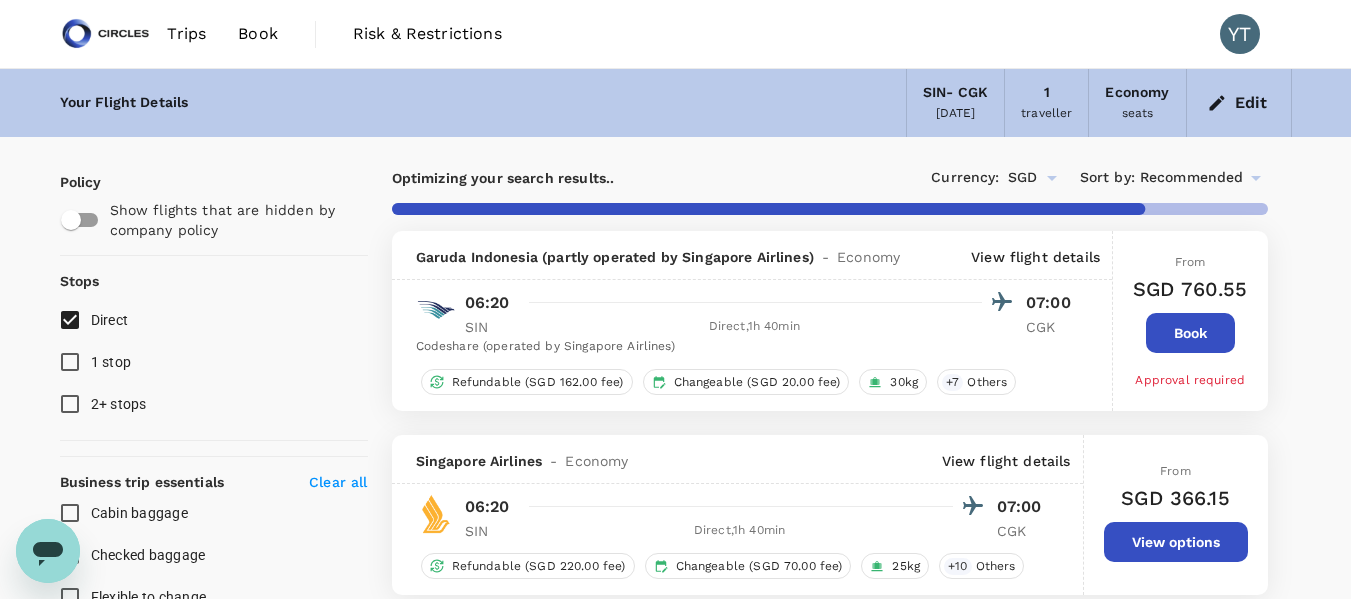 checkbox on "false" 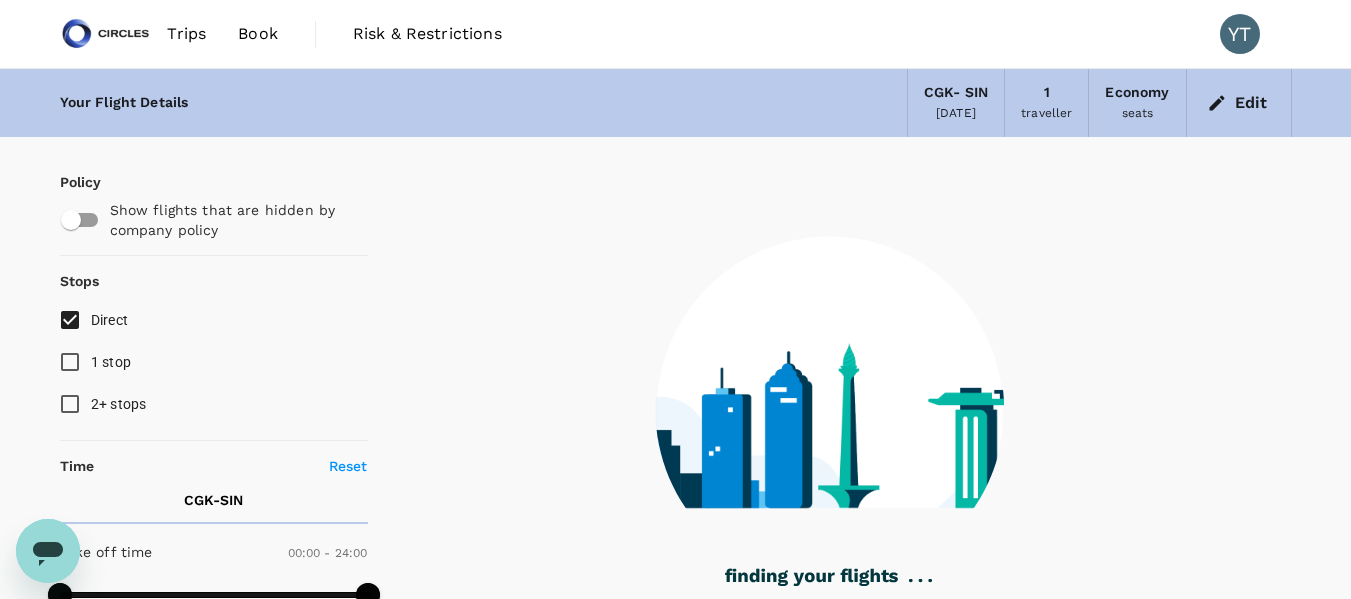 type on "1035" 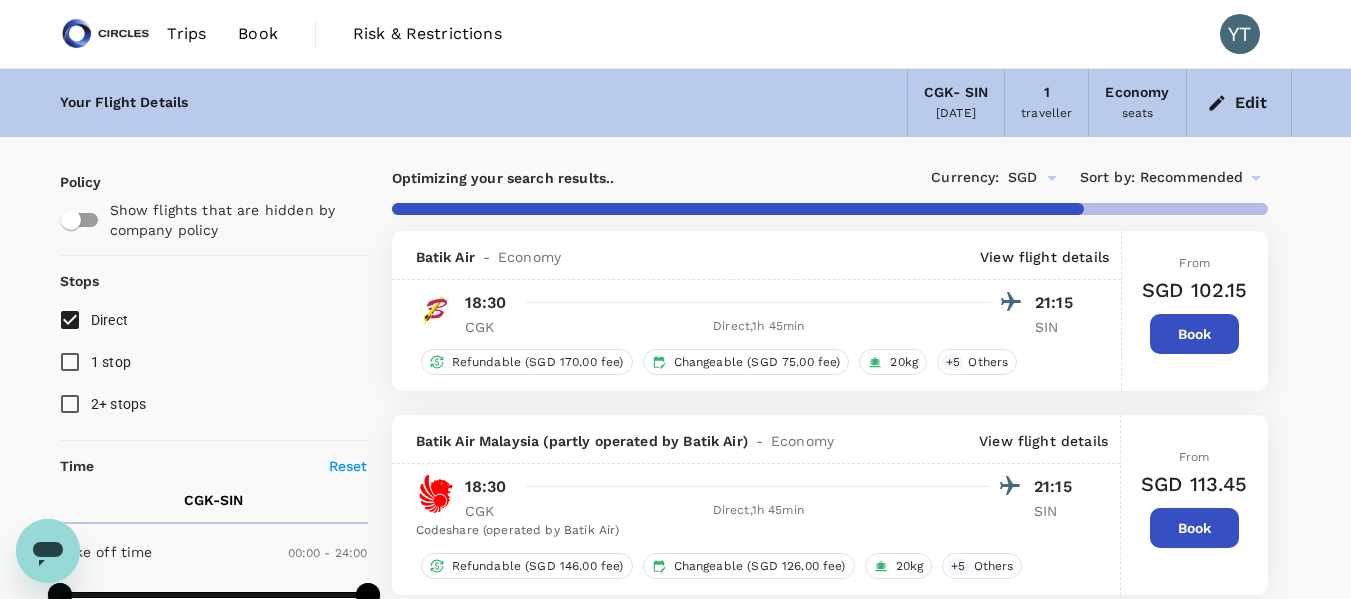click 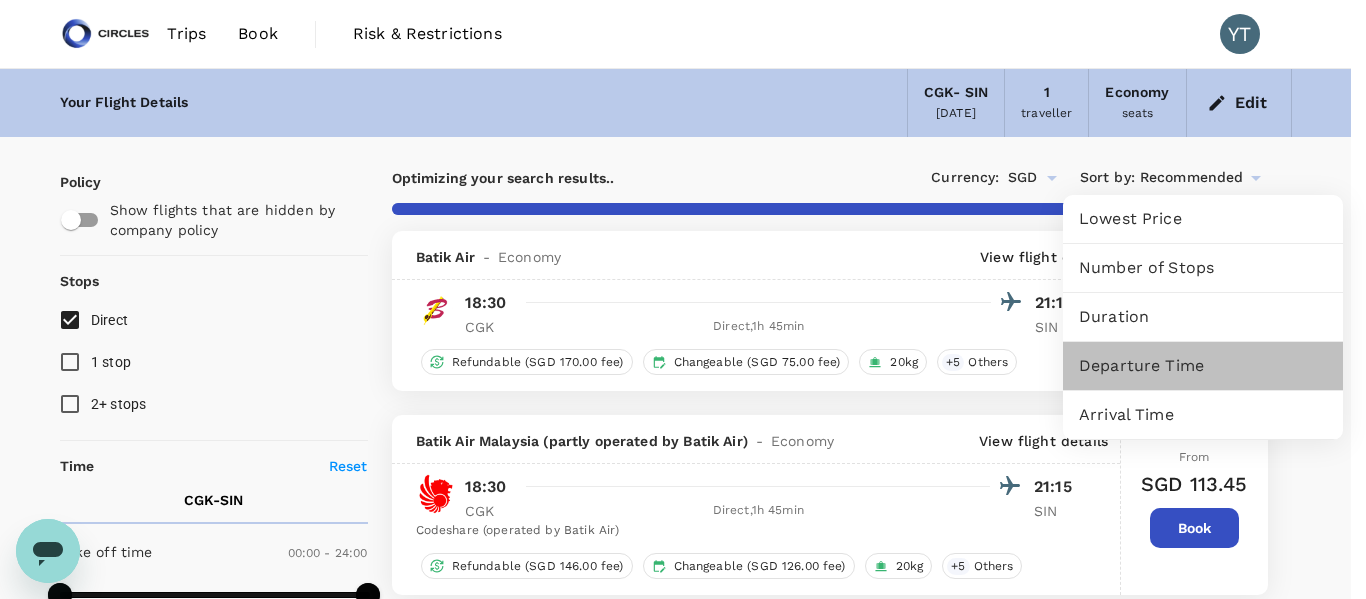 click on "Departure Time" at bounding box center [1203, 366] 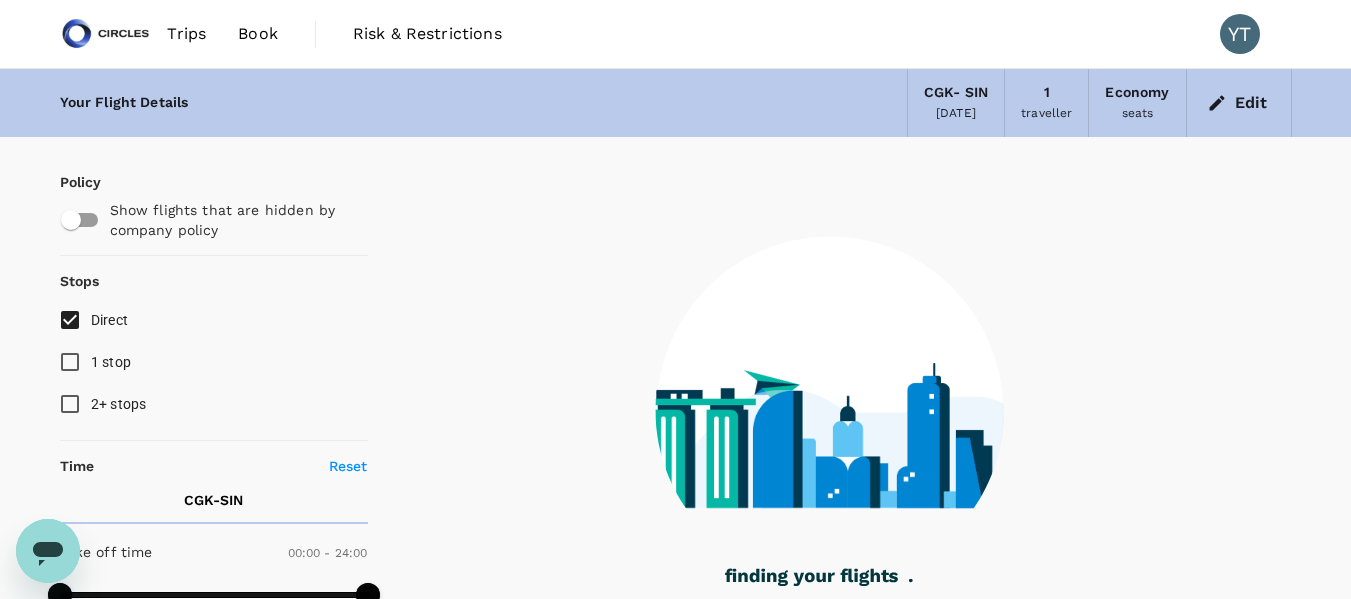 type on "1815" 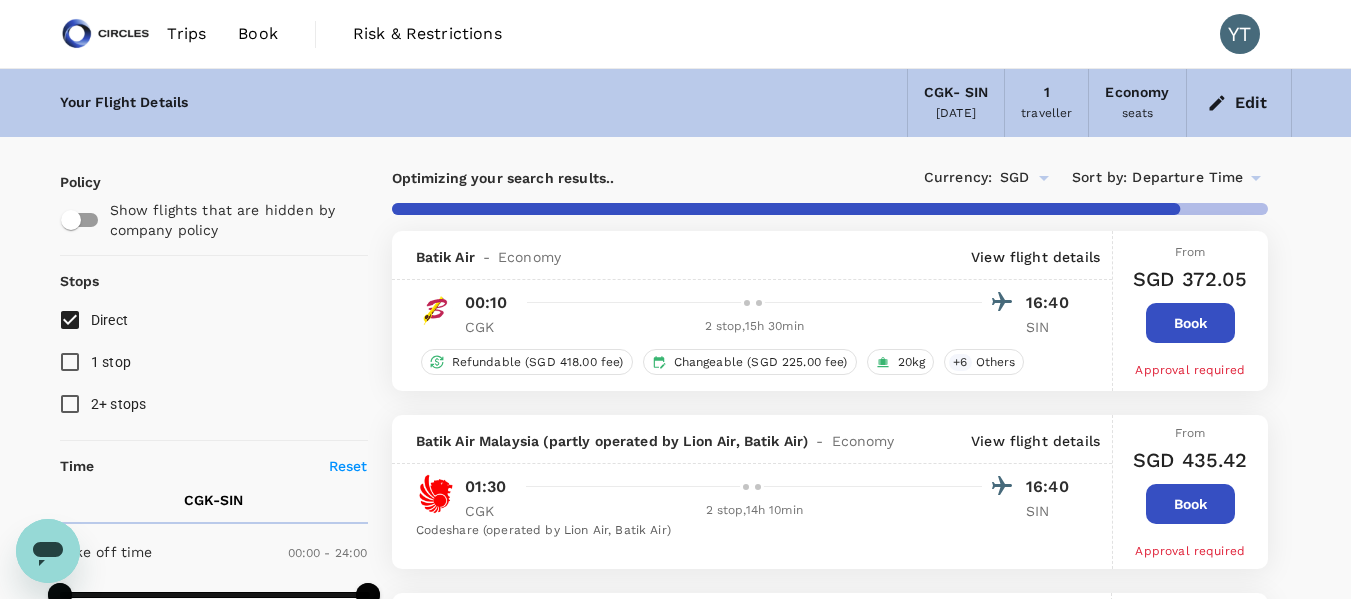 scroll, scrollTop: 1, scrollLeft: 0, axis: vertical 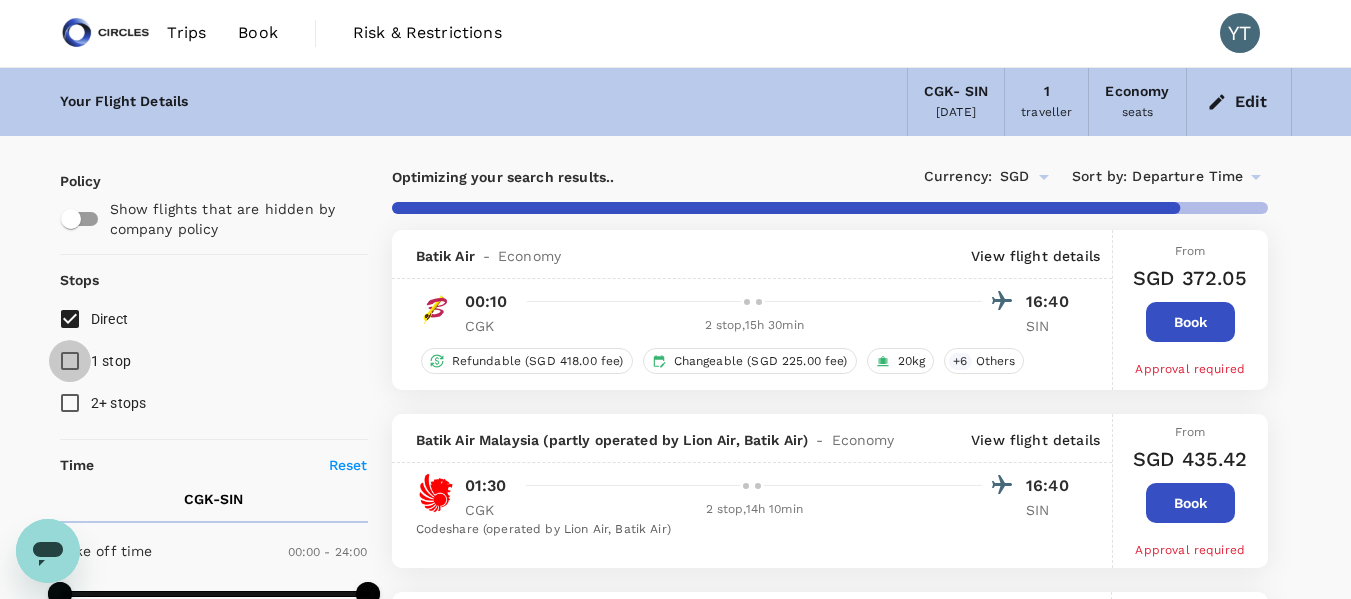 click on "1 stop" at bounding box center (70, 361) 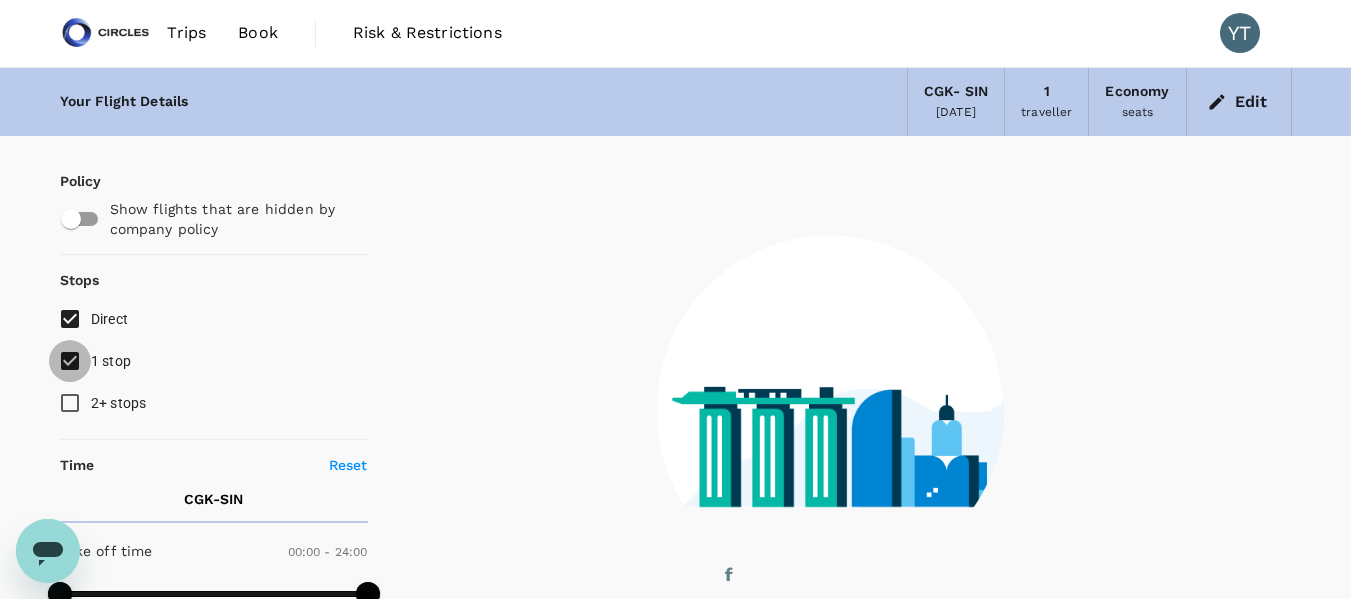 click on "1 stop" at bounding box center [70, 361] 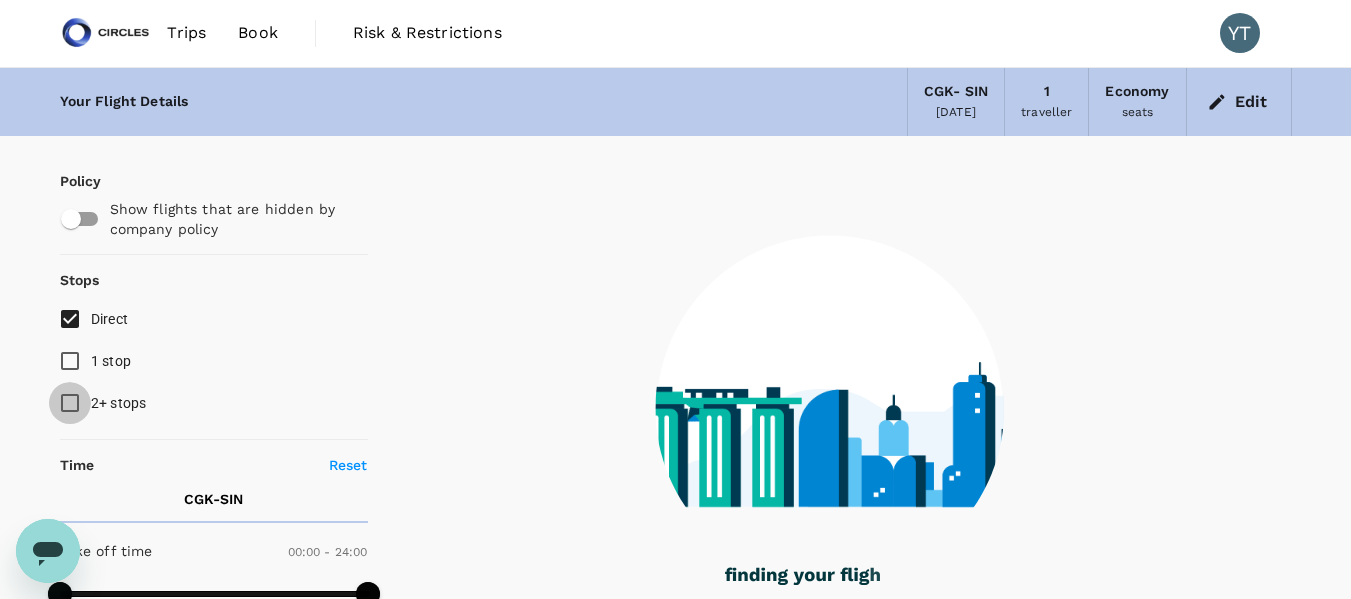 click on "2+ stops" at bounding box center (70, 403) 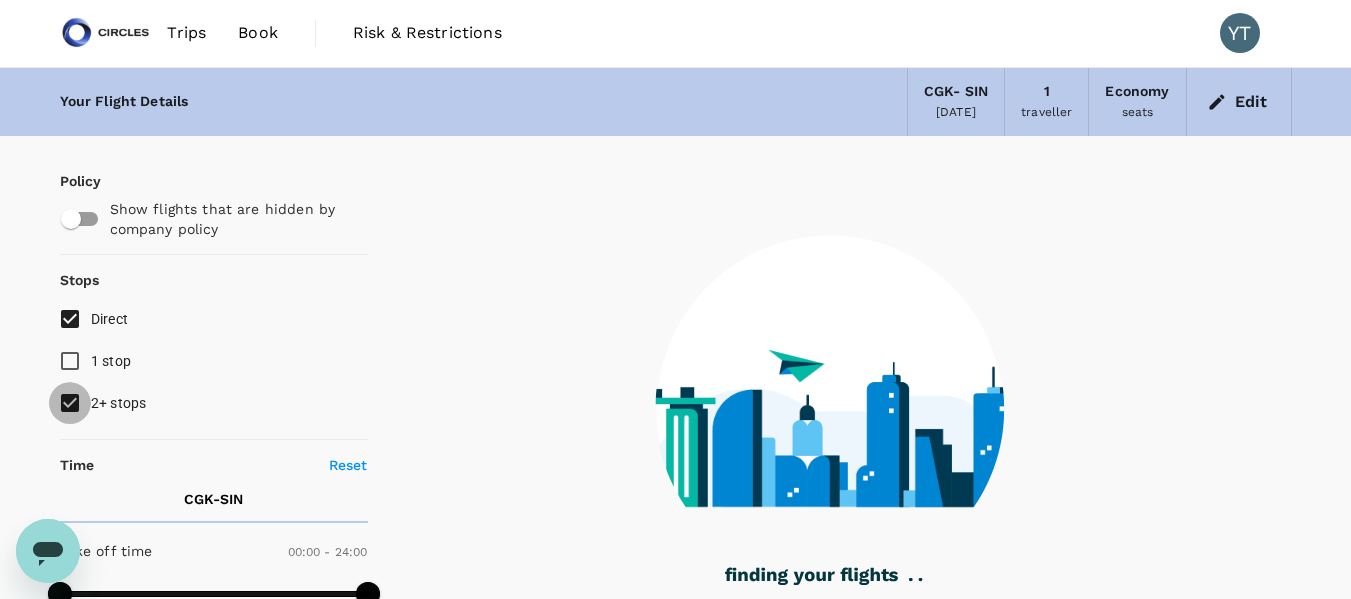 click on "2+ stops" at bounding box center [70, 403] 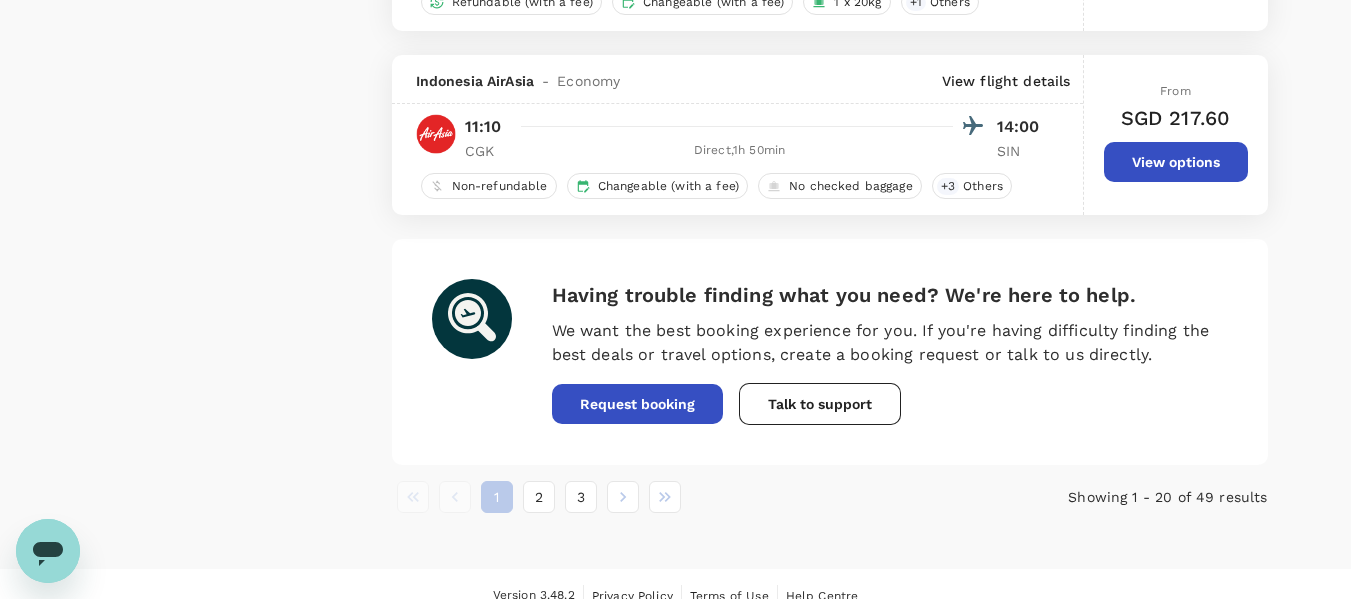 scroll, scrollTop: 3778, scrollLeft: 0, axis: vertical 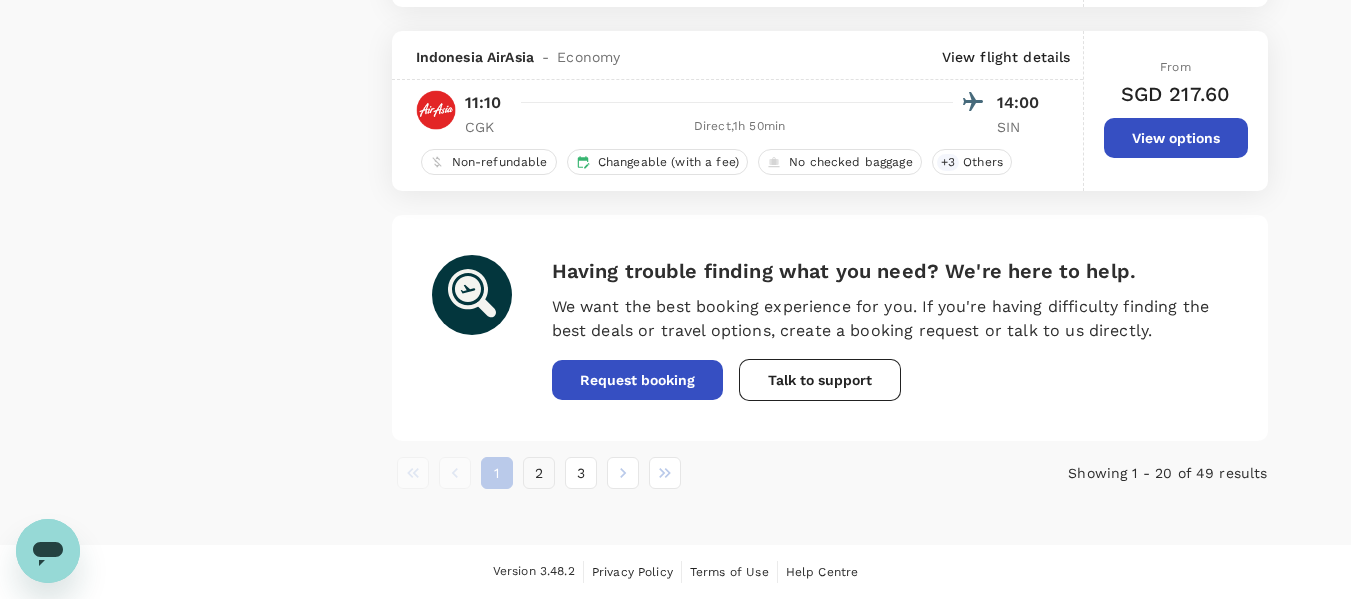 click on "2" at bounding box center (539, 473) 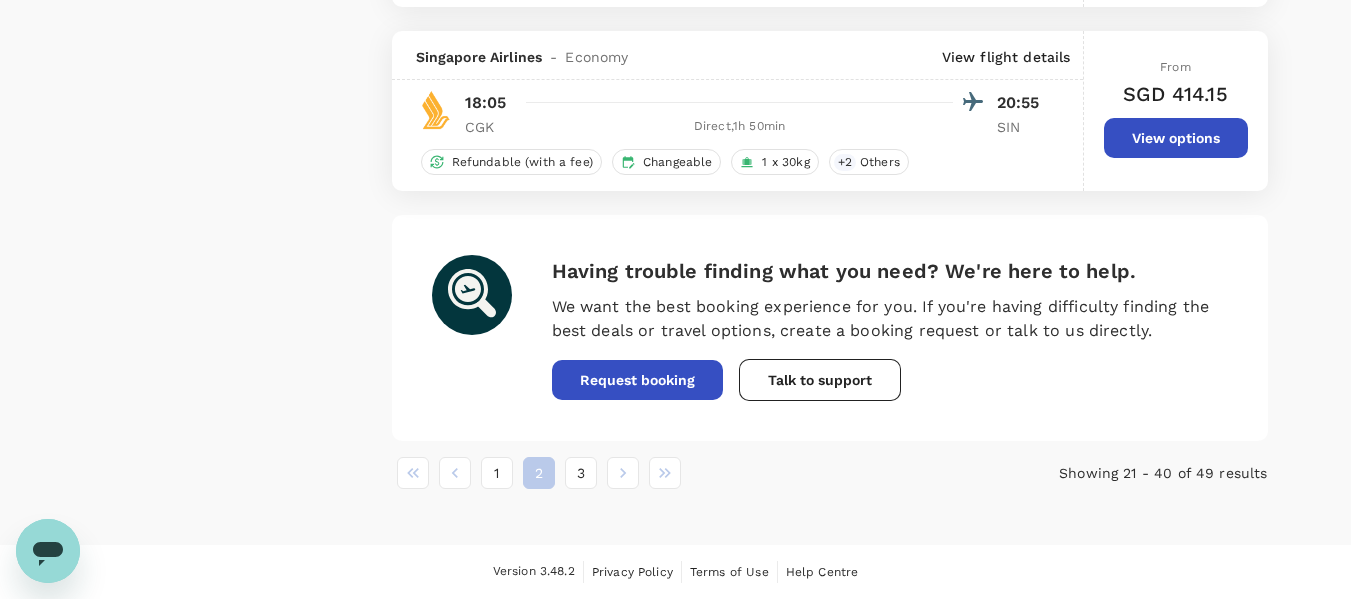 scroll, scrollTop: 3757, scrollLeft: 0, axis: vertical 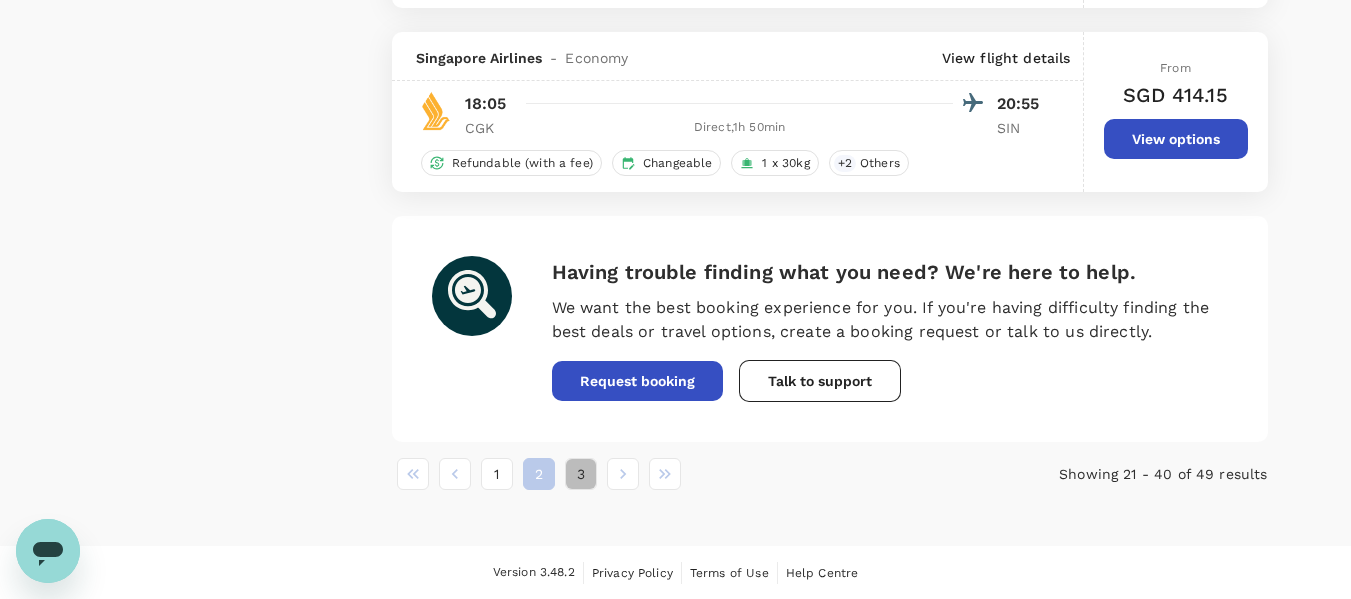 click on "3" at bounding box center (581, 474) 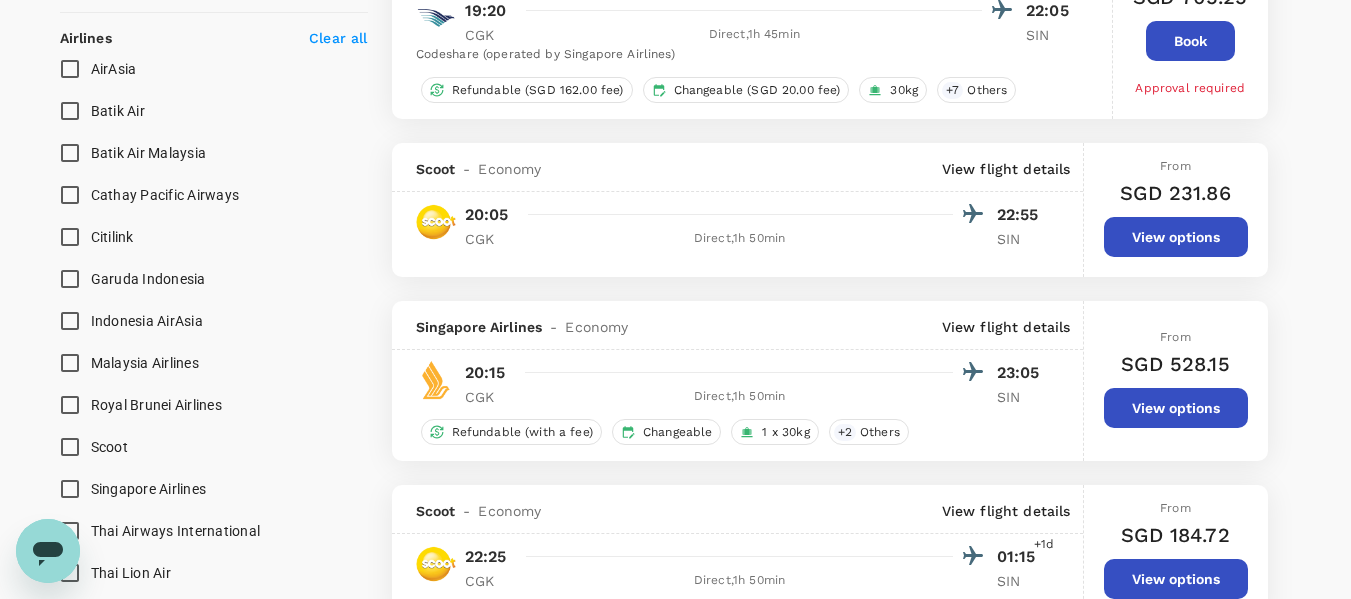 scroll, scrollTop: 1202, scrollLeft: 0, axis: vertical 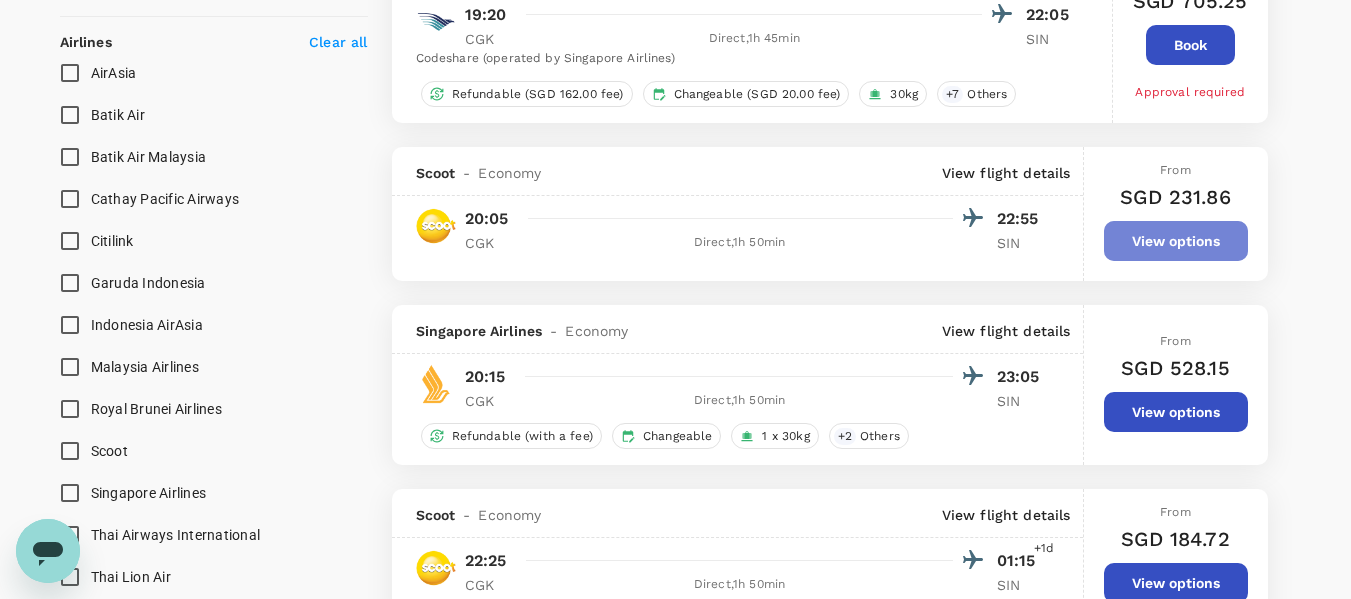 click on "View options" at bounding box center [1176, 241] 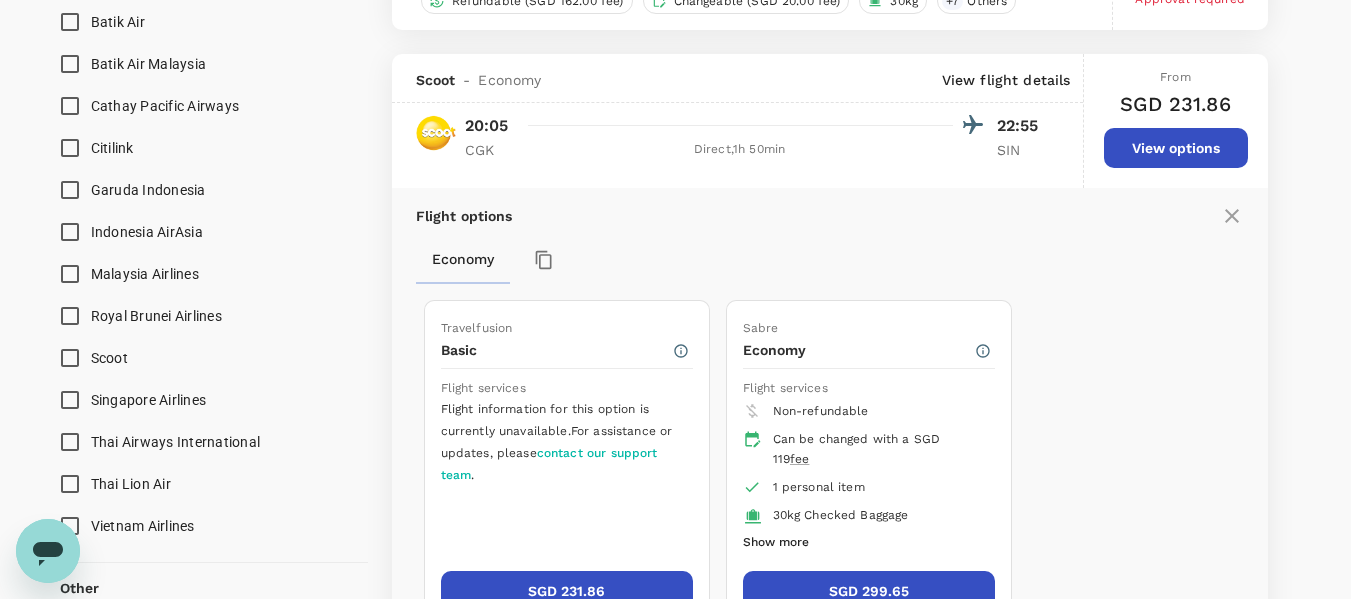 scroll, scrollTop: 1349, scrollLeft: 0, axis: vertical 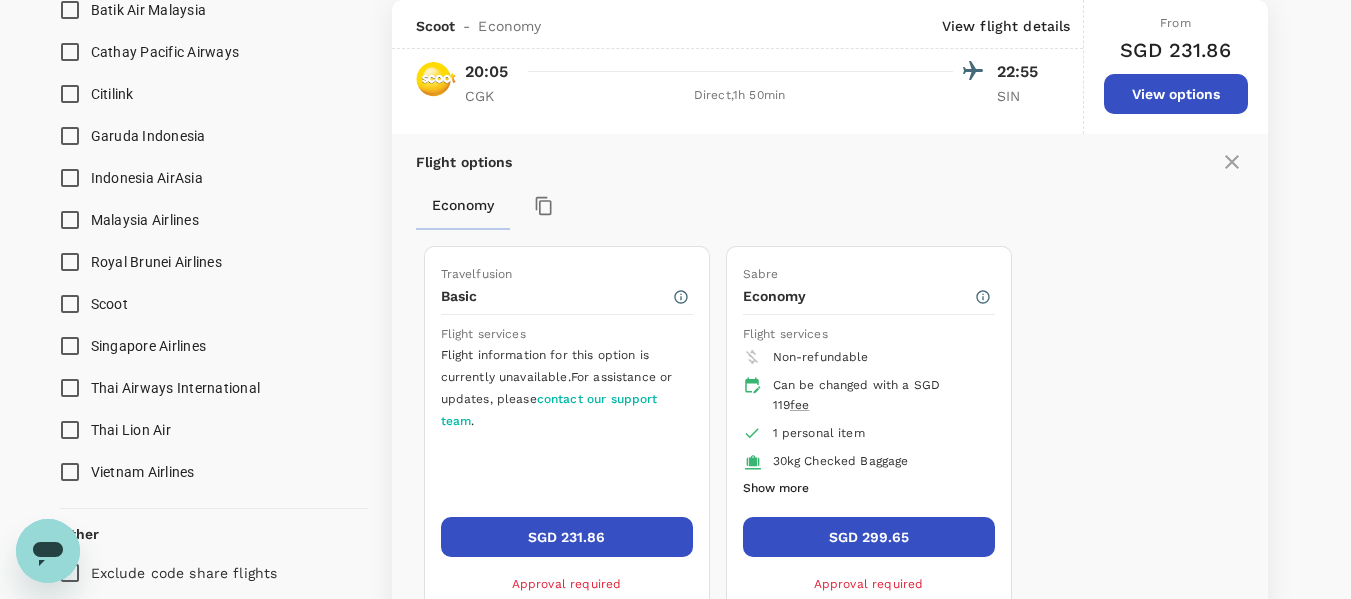 click on "SGD 231.86" at bounding box center [567, 537] 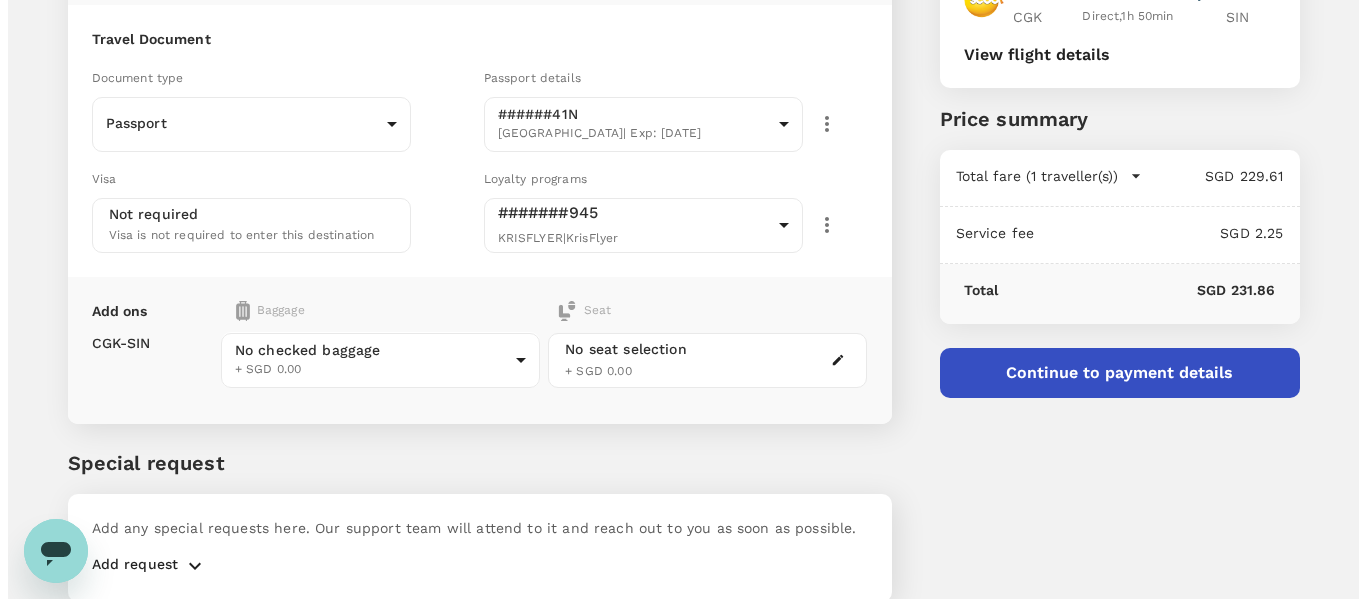 scroll, scrollTop: 205, scrollLeft: 0, axis: vertical 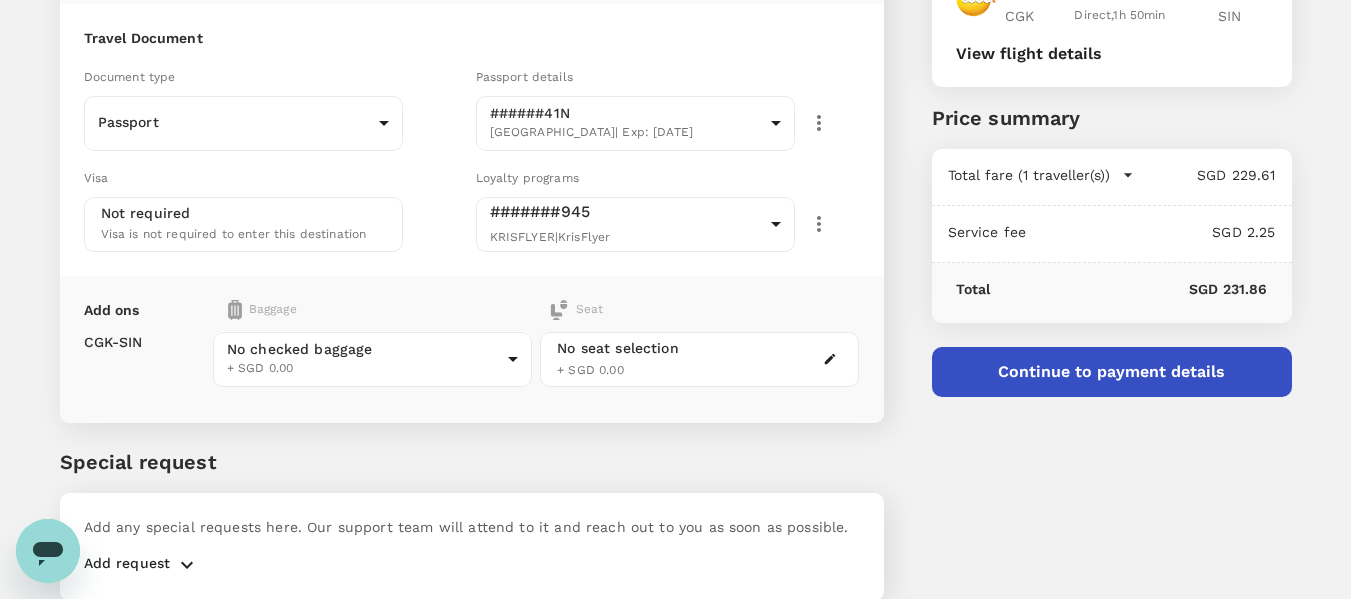 click on "Continue to payment details" at bounding box center (1112, 372) 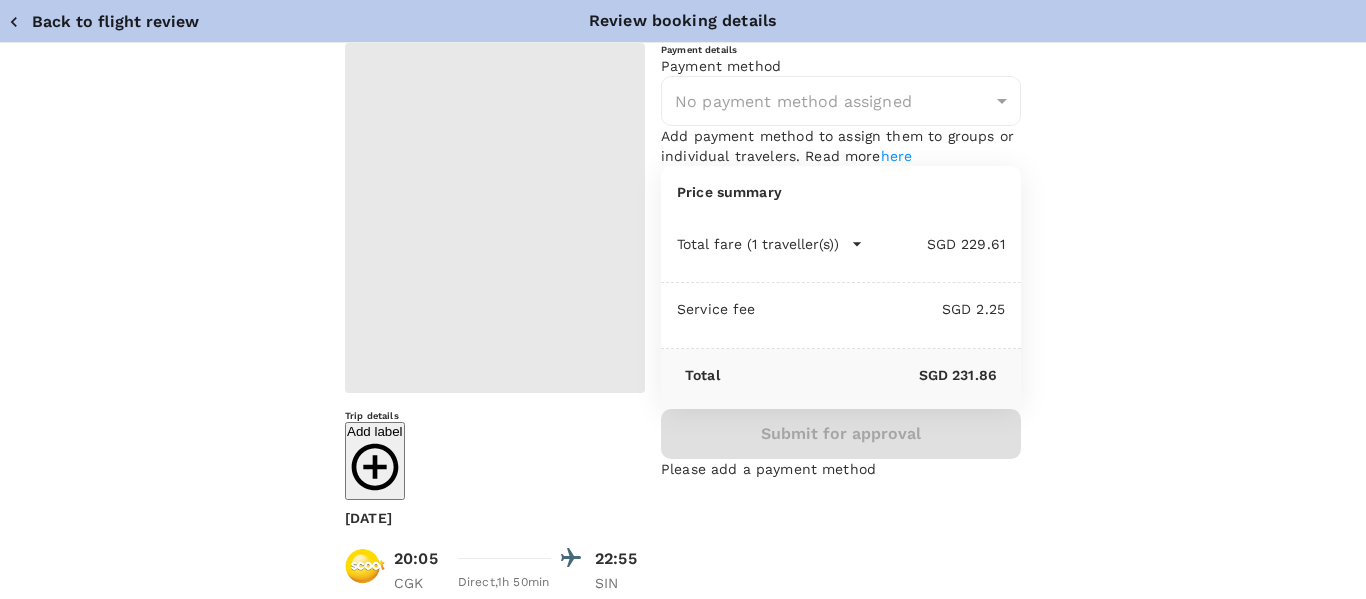 type on "9cb7bd09-647a-4334-94d9-122ca4480a85" 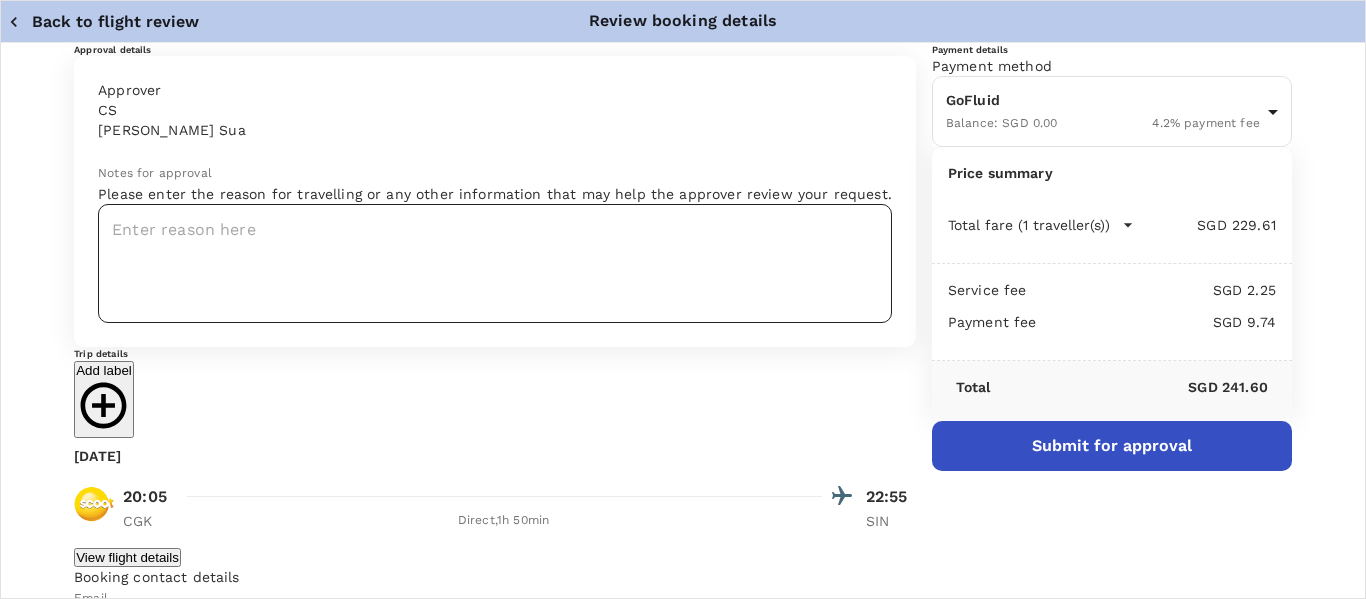 click at bounding box center [495, 263] 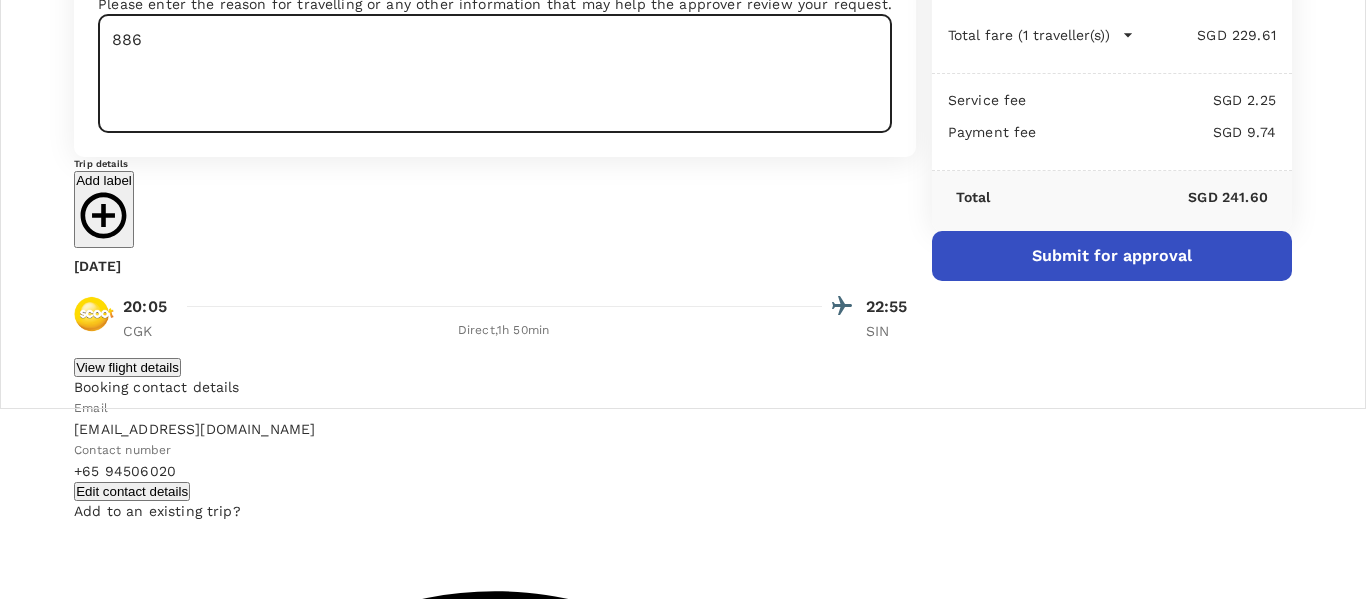 scroll, scrollTop: 189, scrollLeft: 0, axis: vertical 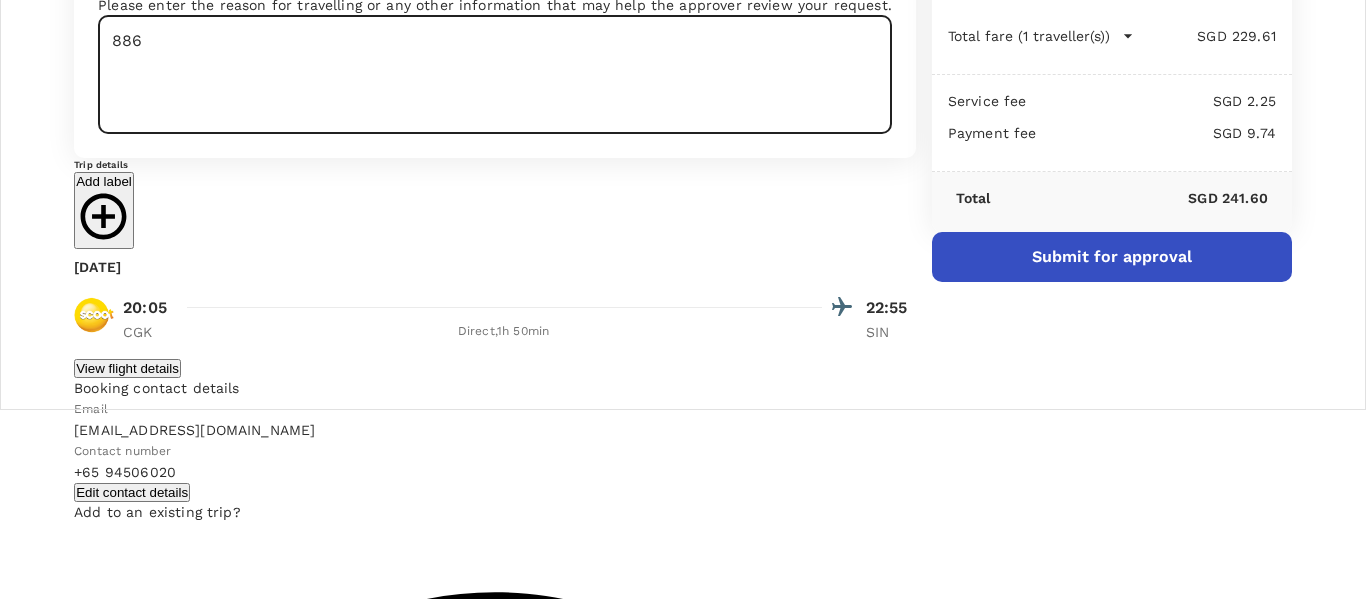 type on "886" 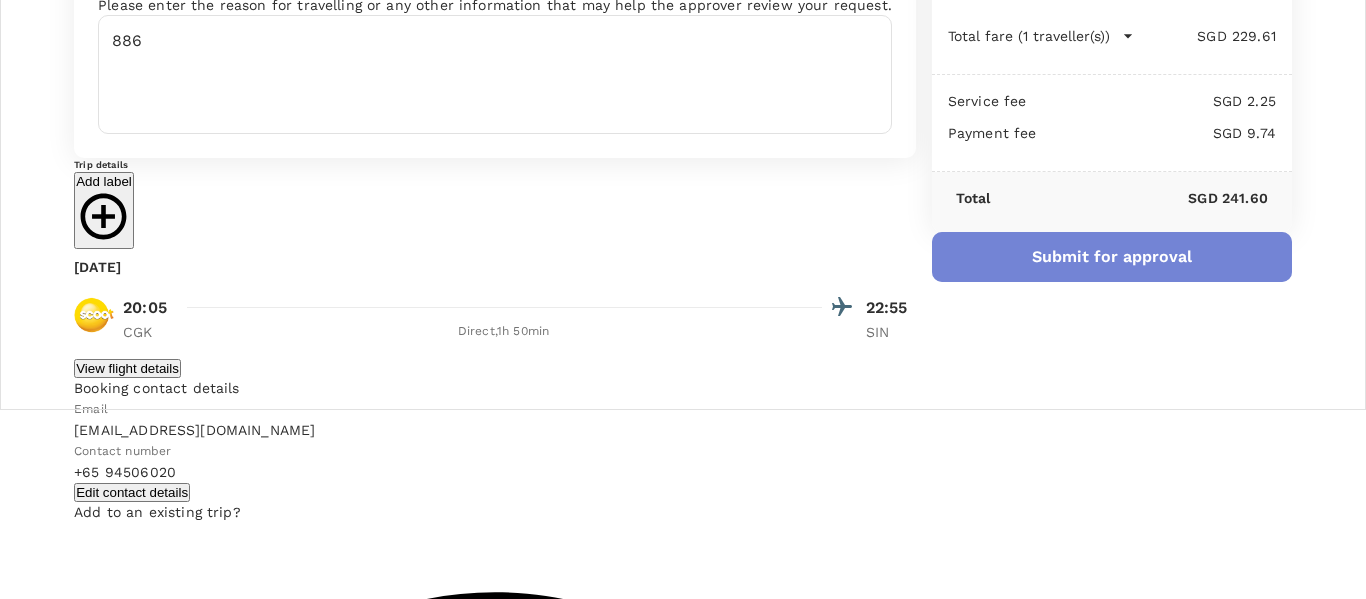 click on "Submit for approval" at bounding box center (1112, 257) 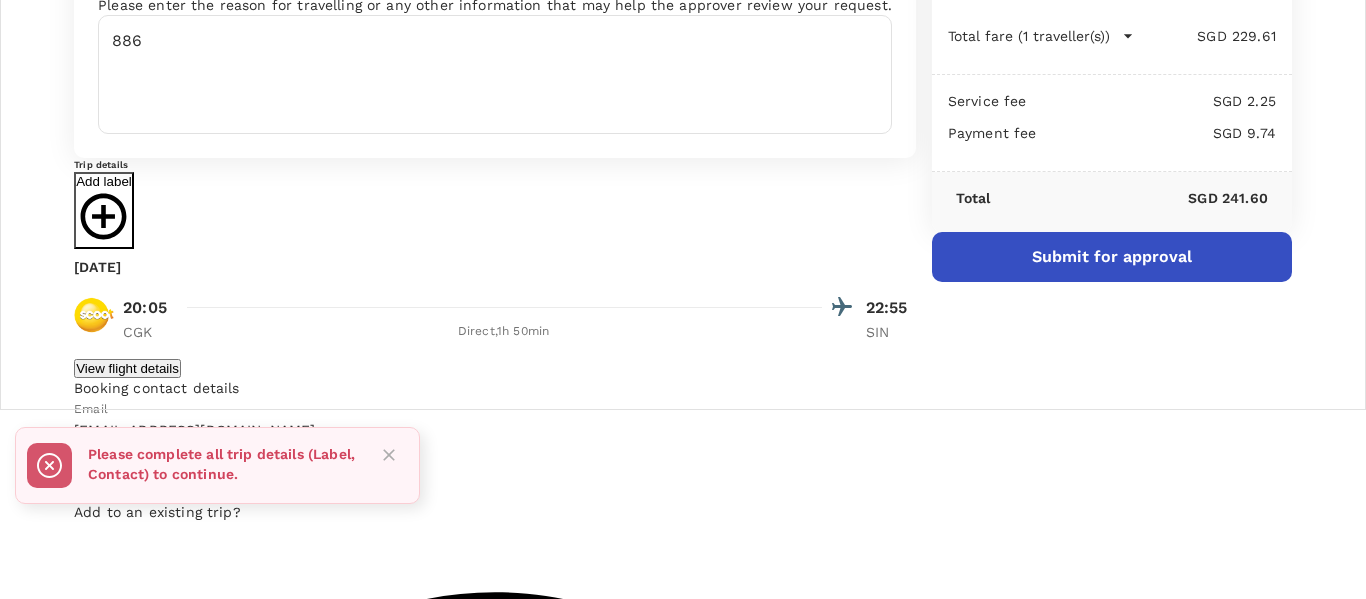 click 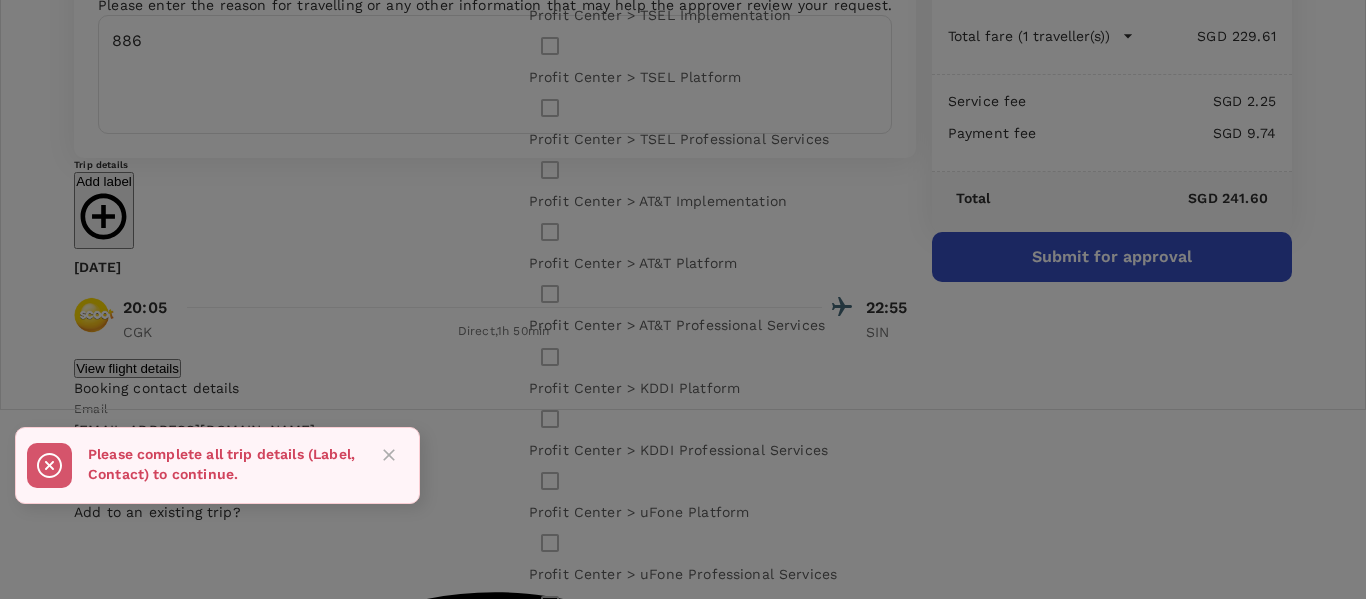 click on "Profit Center > TSEL Implementation" at bounding box center [683, 15] 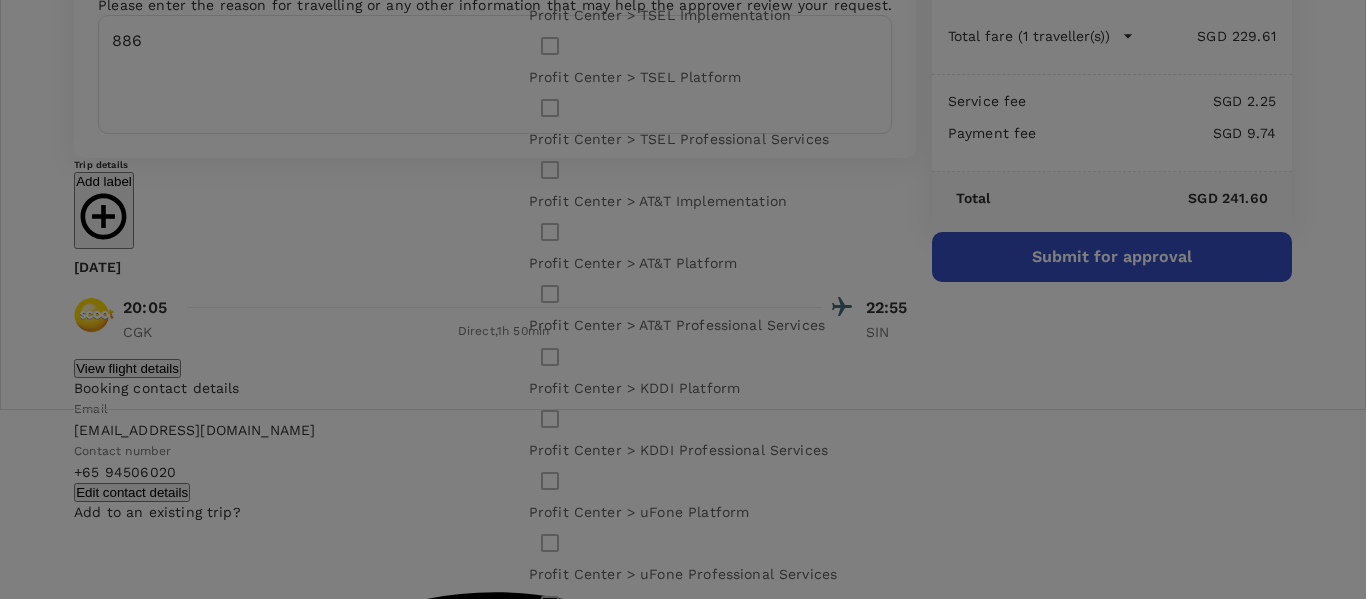 click at bounding box center (550, -16) 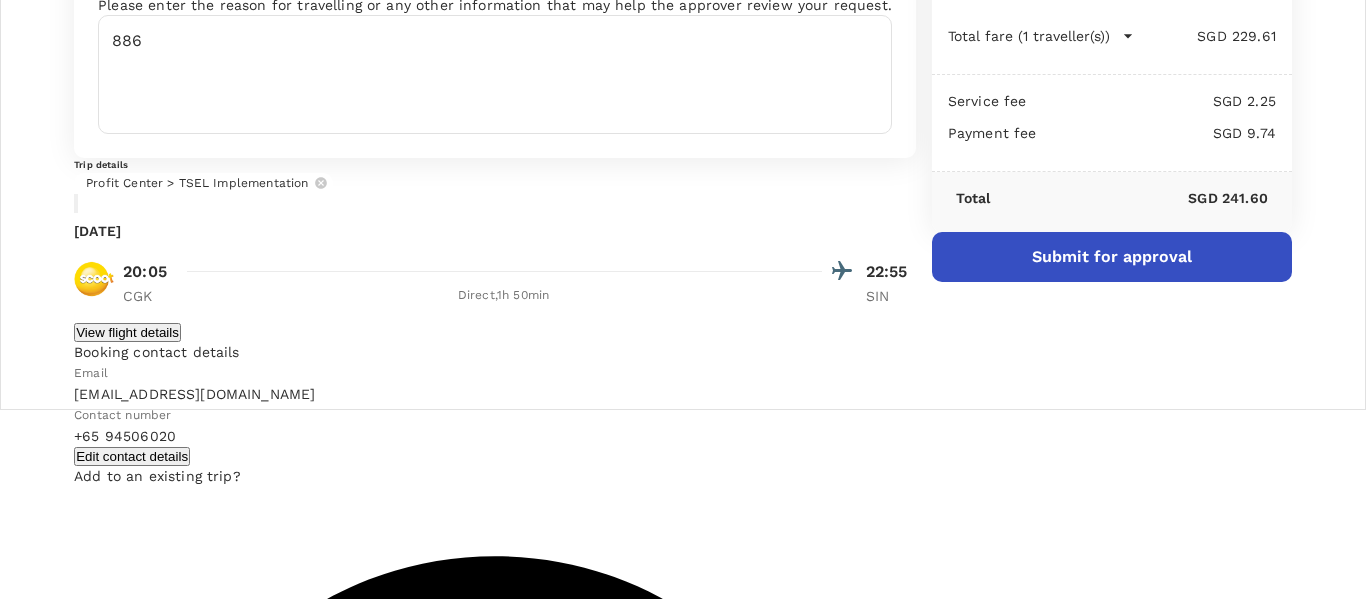 click on "Submit for approval" at bounding box center (1112, 257) 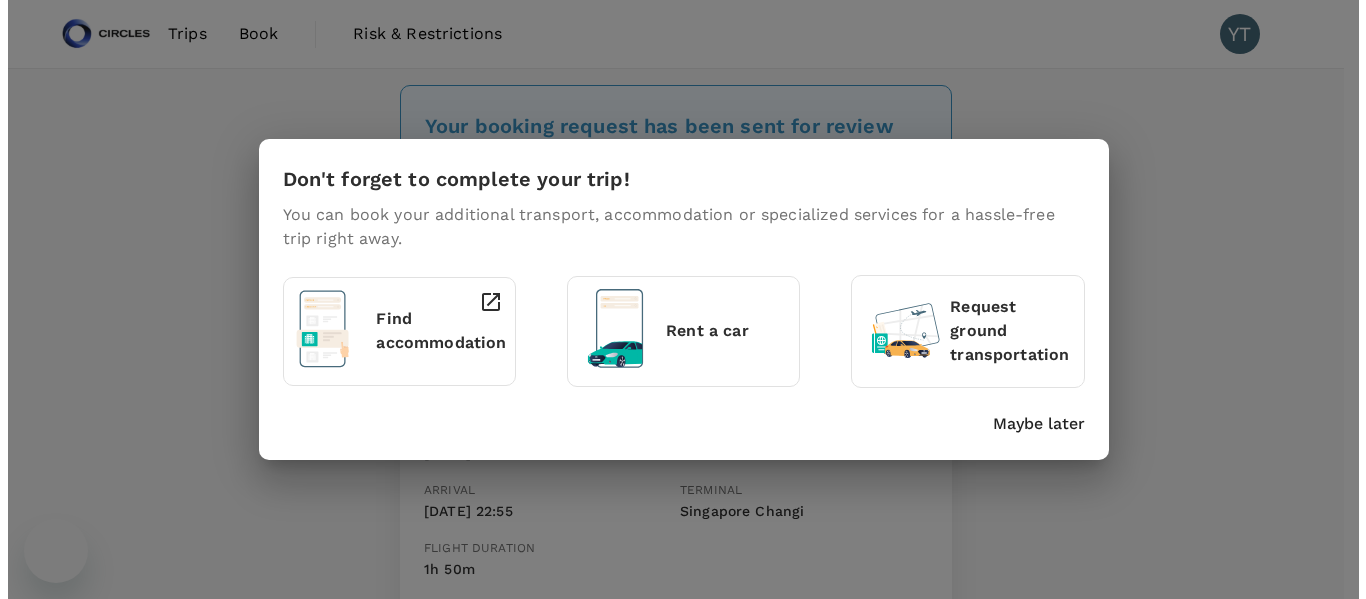 scroll, scrollTop: 0, scrollLeft: 0, axis: both 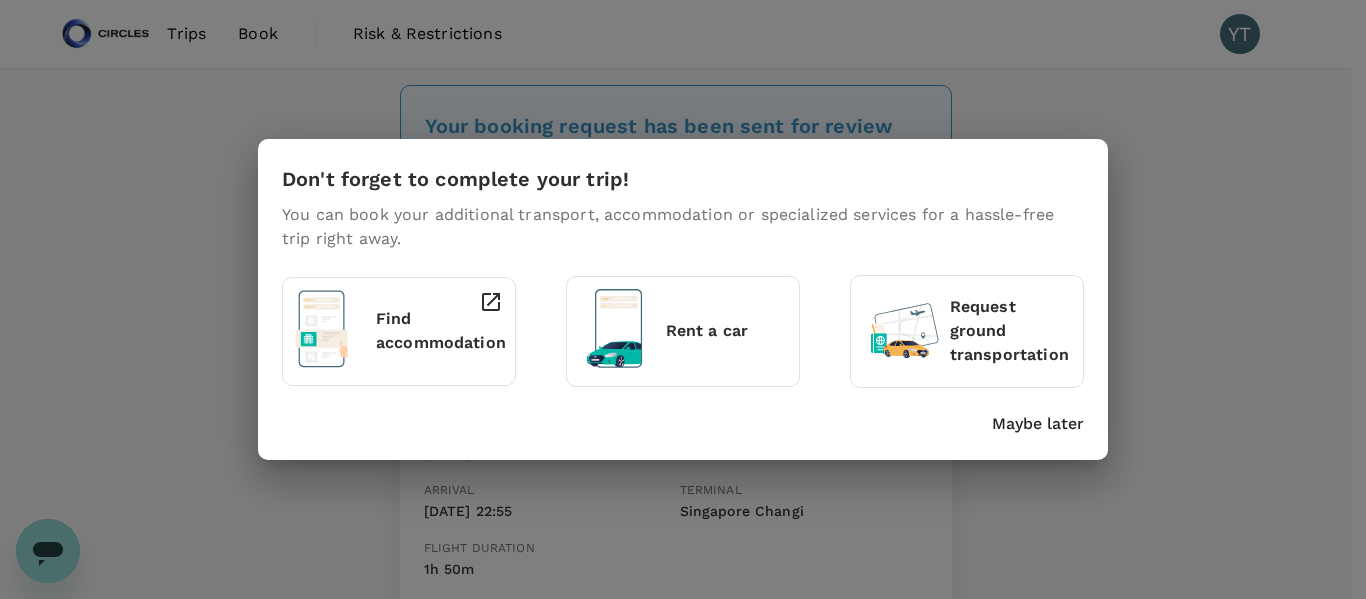 click on "Don't forget to complete your trip! You can book your additional transport, accommodation or specialized services for a hassle-free trip right away. Find accommodation Rent a car Request ground transportation Maybe later" at bounding box center (683, 299) 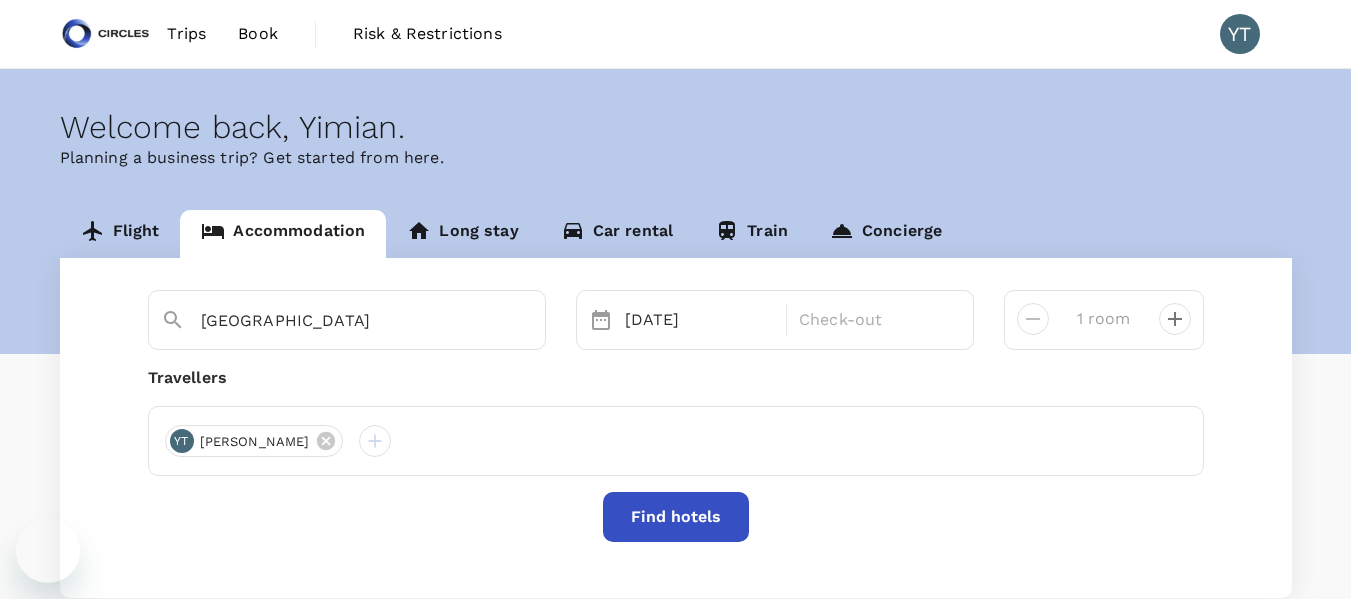 scroll, scrollTop: 0, scrollLeft: 0, axis: both 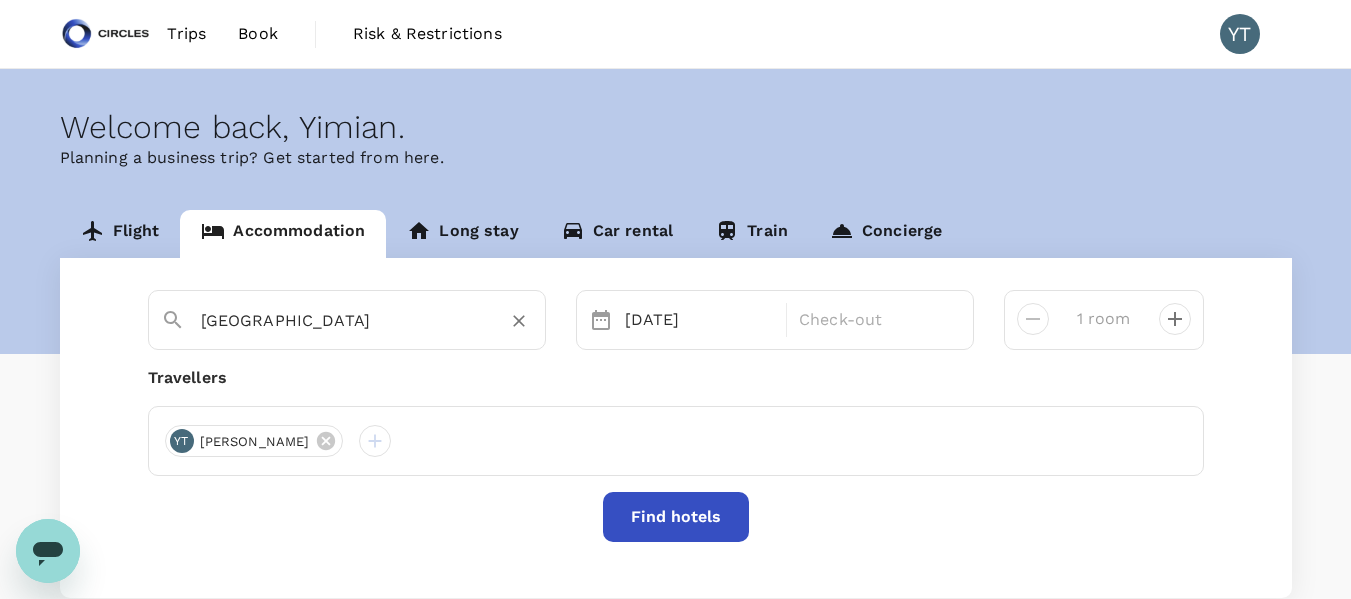 click 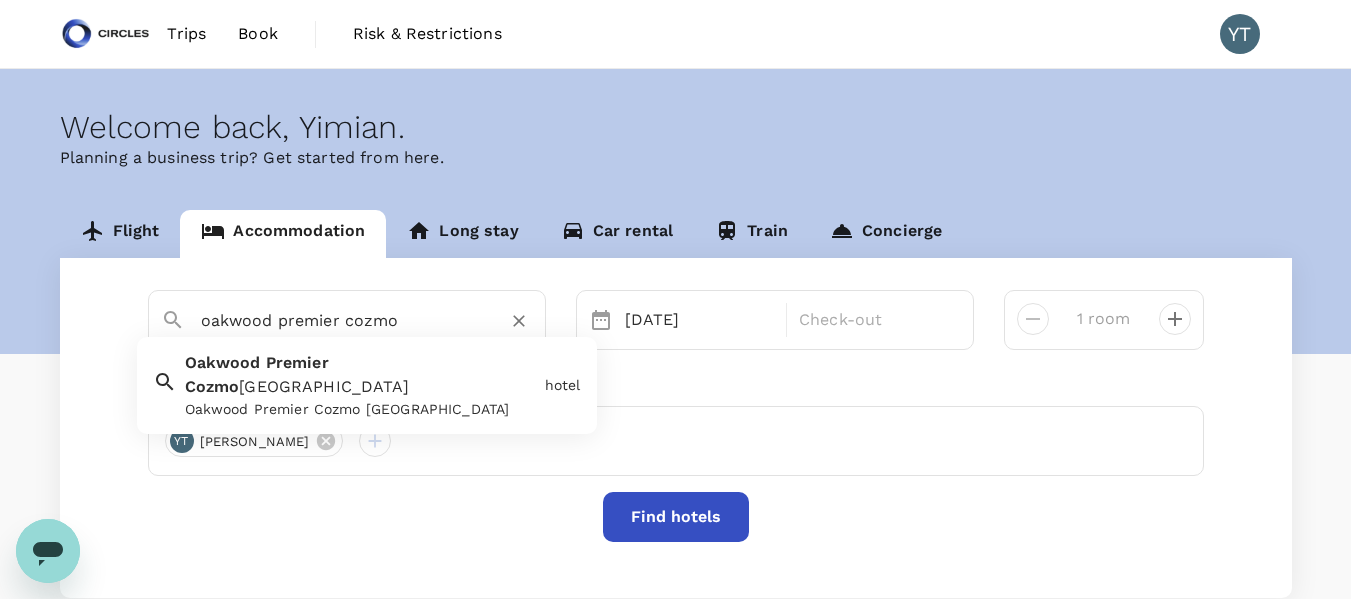 click on "Oakwood   Premier   Cozmo  [GEOGRAPHIC_DATA] [GEOGRAPHIC_DATA] Premier Cozmo [GEOGRAPHIC_DATA]" at bounding box center [357, 381] 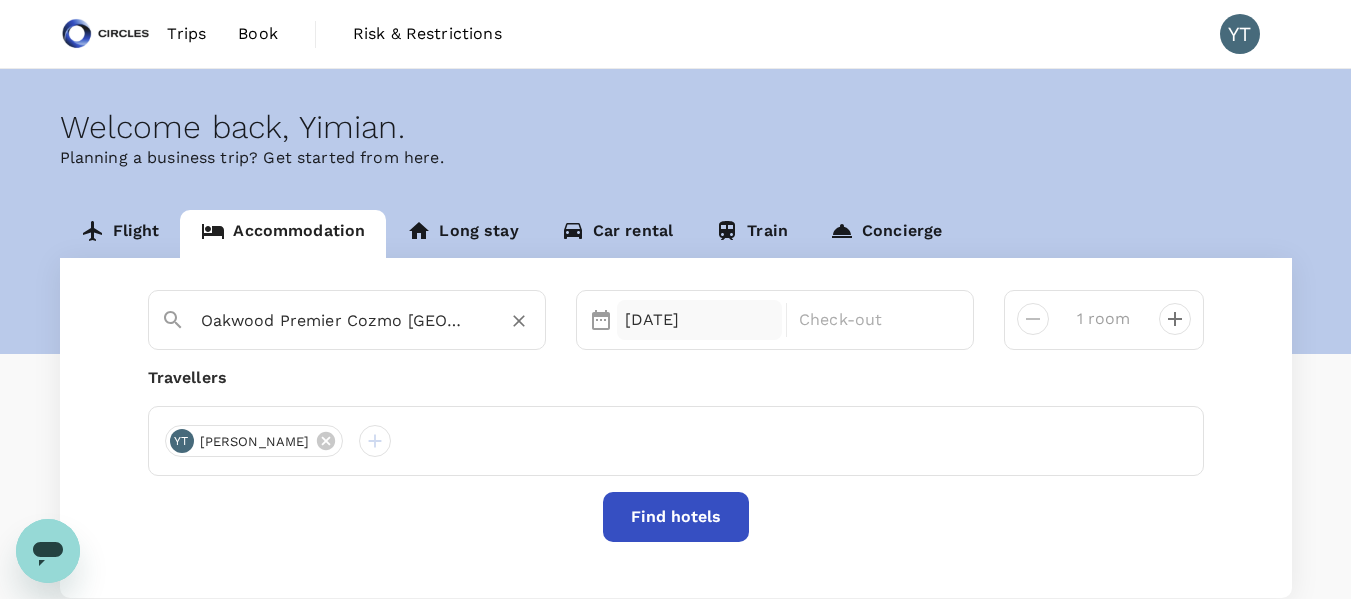 type on "Oakwood Premier Cozmo Jakarta" 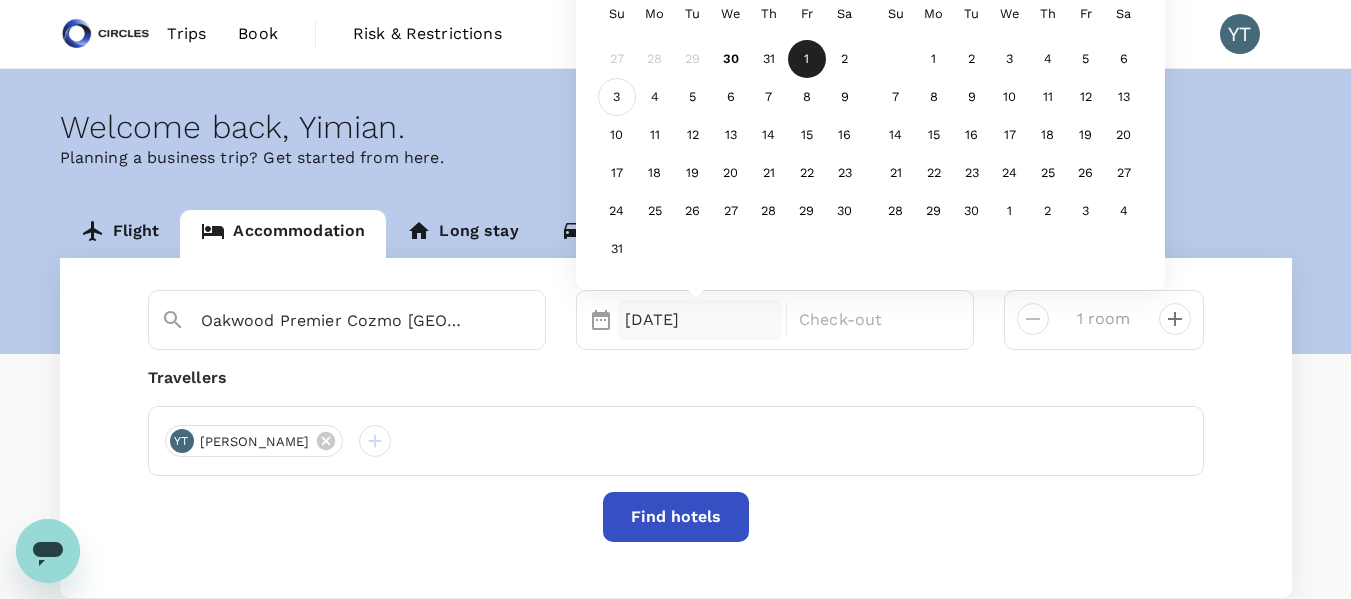 click on "3" at bounding box center (617, 97) 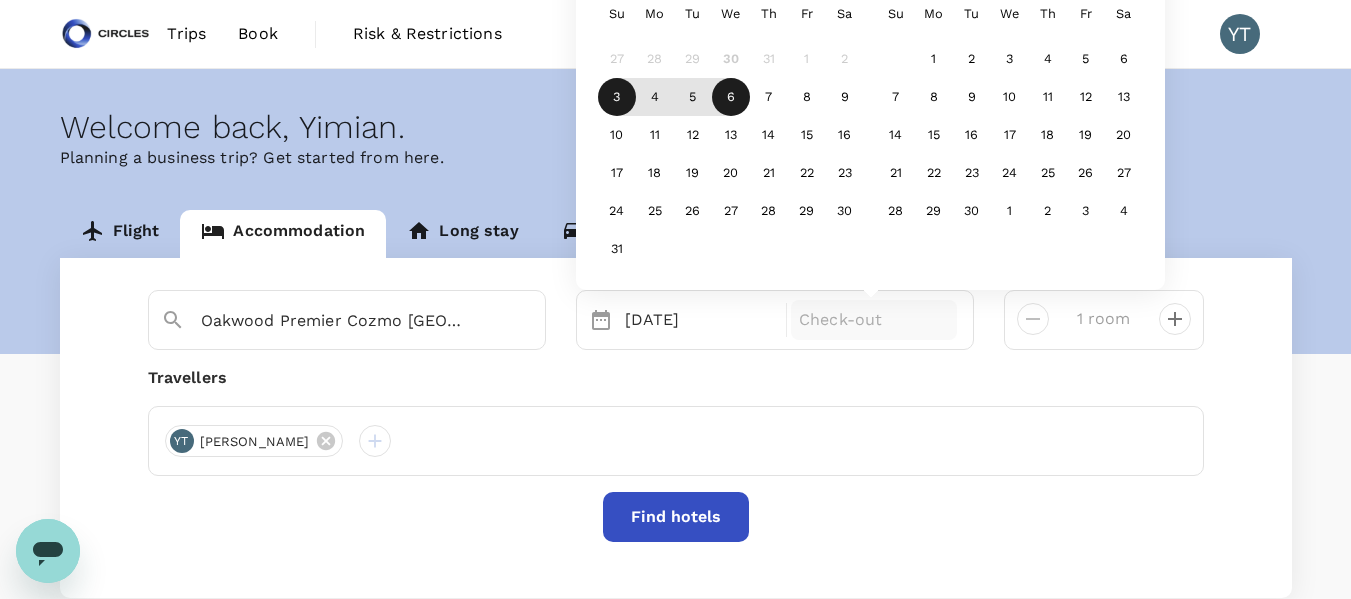 click on "6" at bounding box center (731, 97) 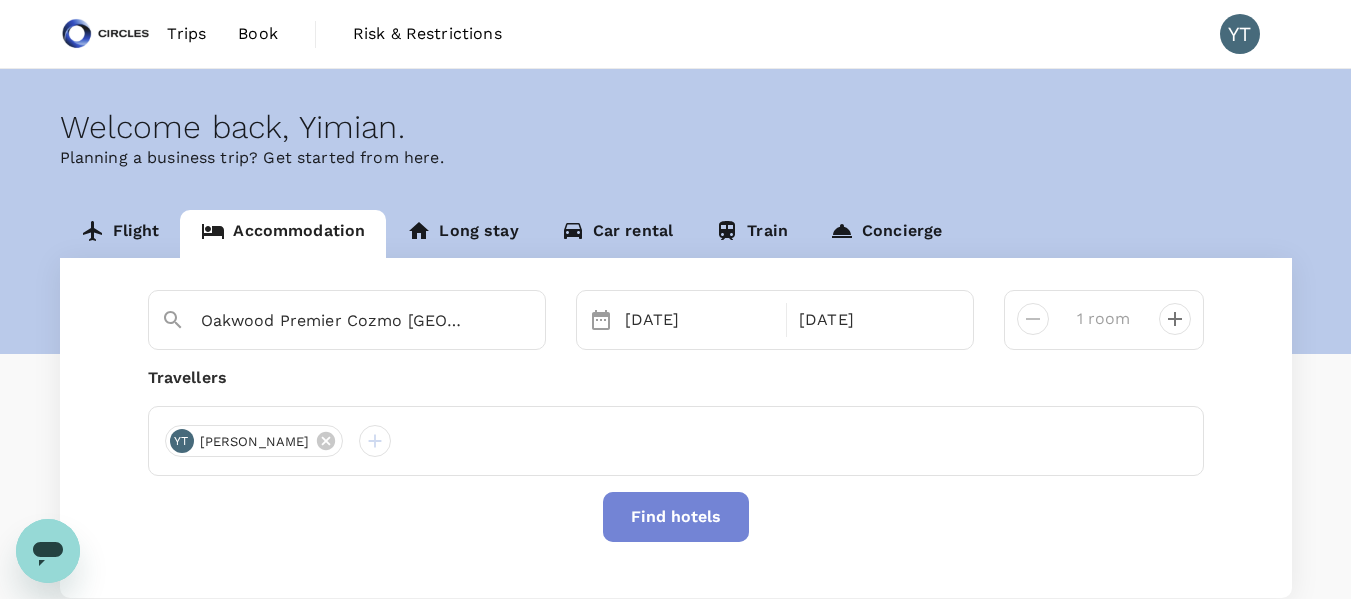 click on "Find hotels" at bounding box center (676, 517) 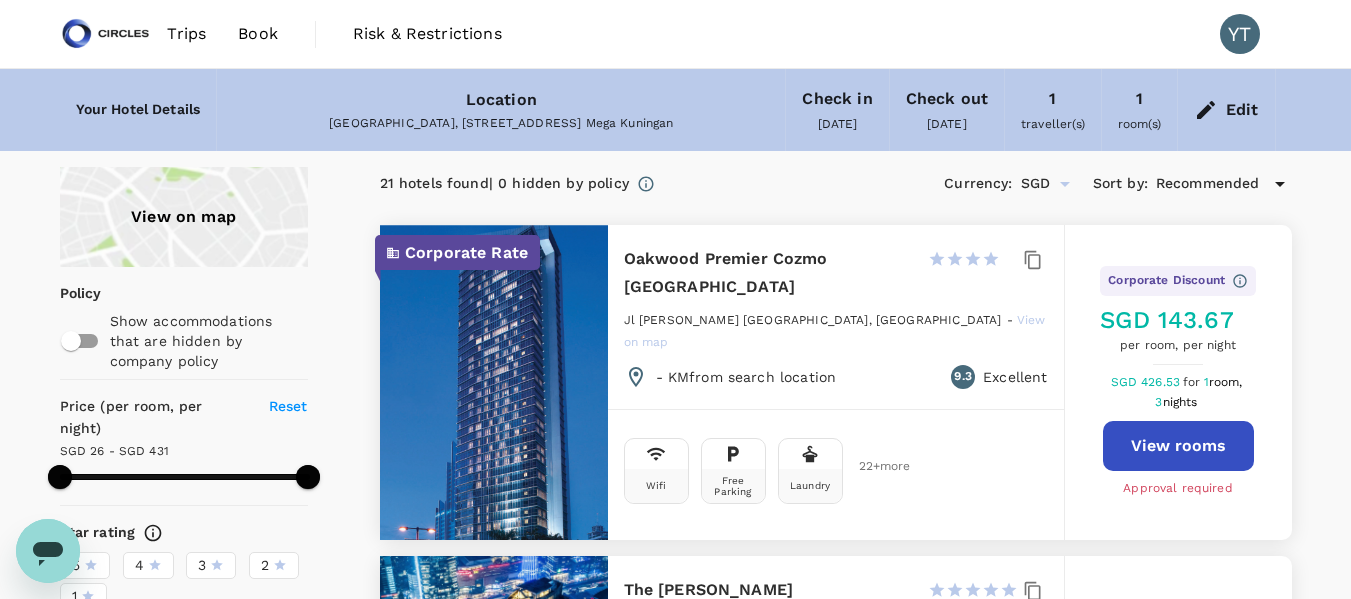click on "View rooms" at bounding box center (1178, 446) 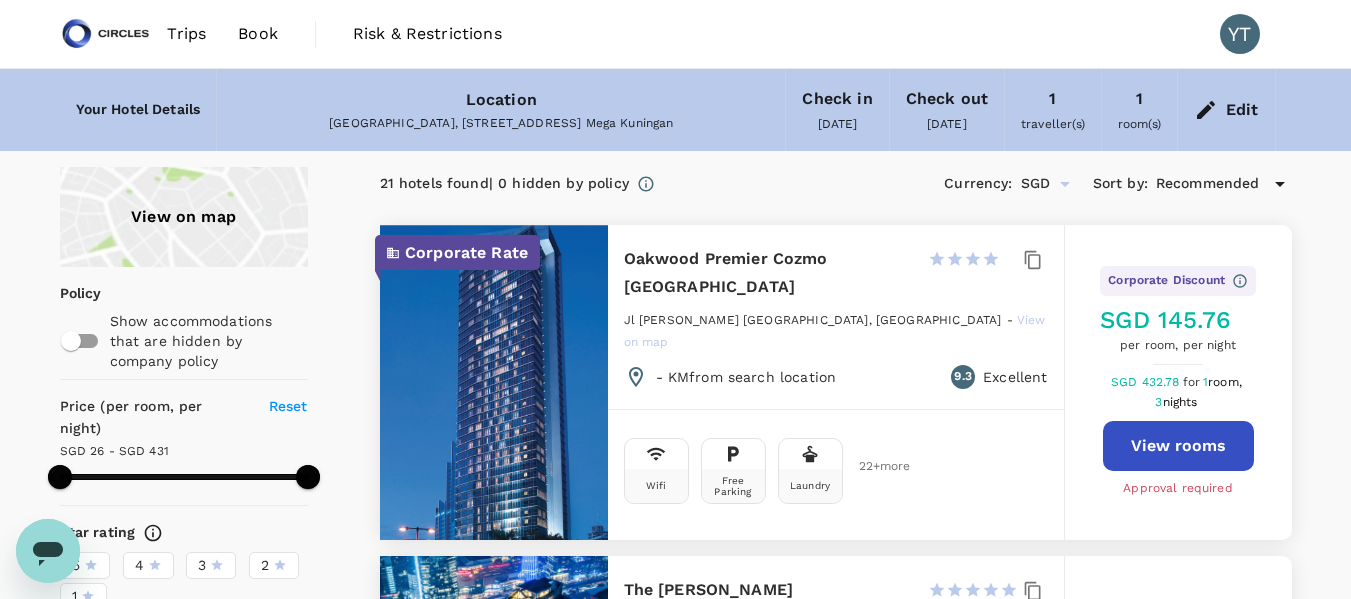 type on "430.21" 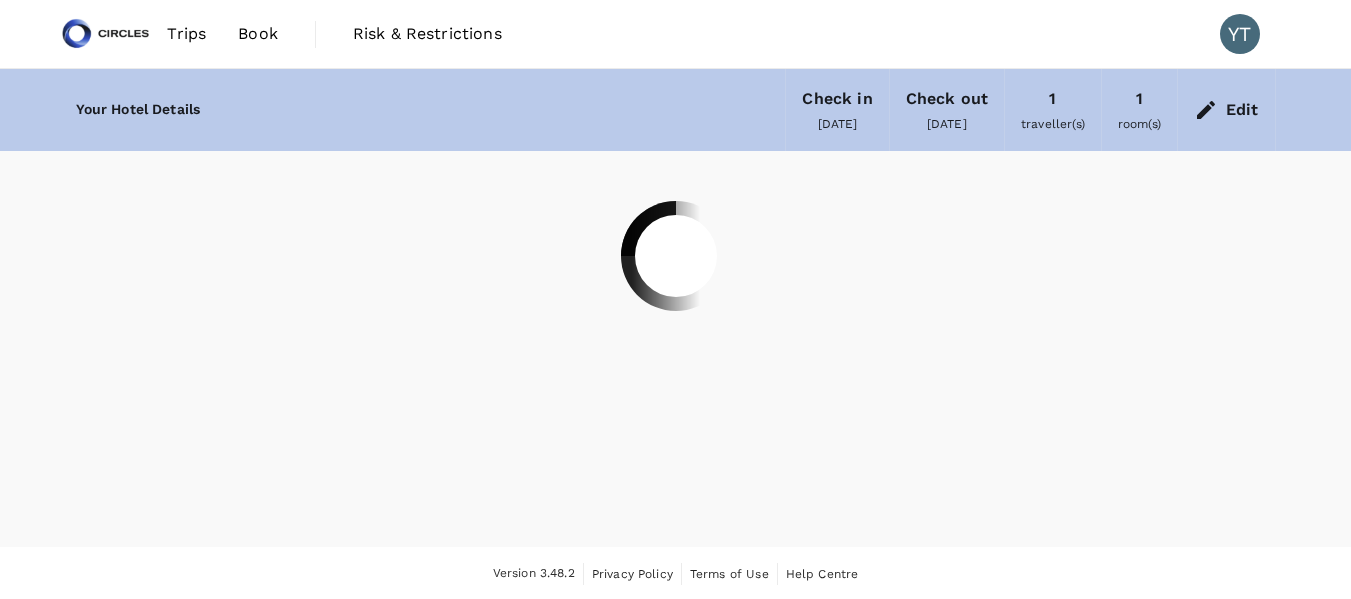 scroll, scrollTop: 0, scrollLeft: 0, axis: both 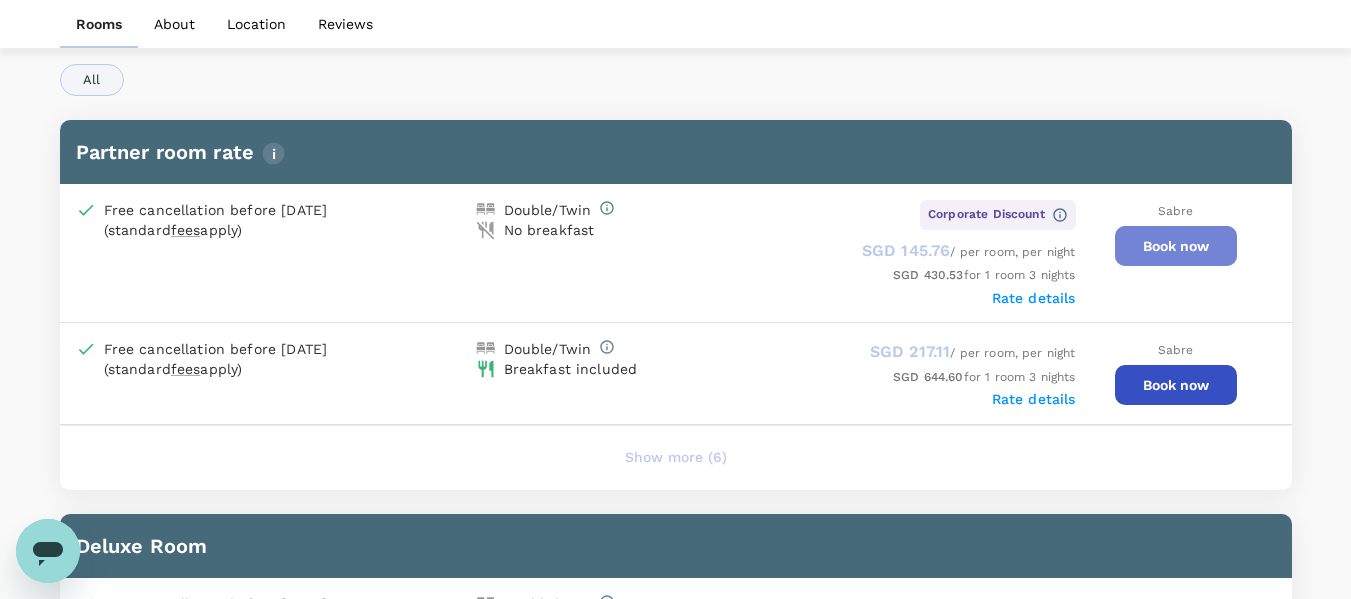 click on "Book now" at bounding box center [1176, 246] 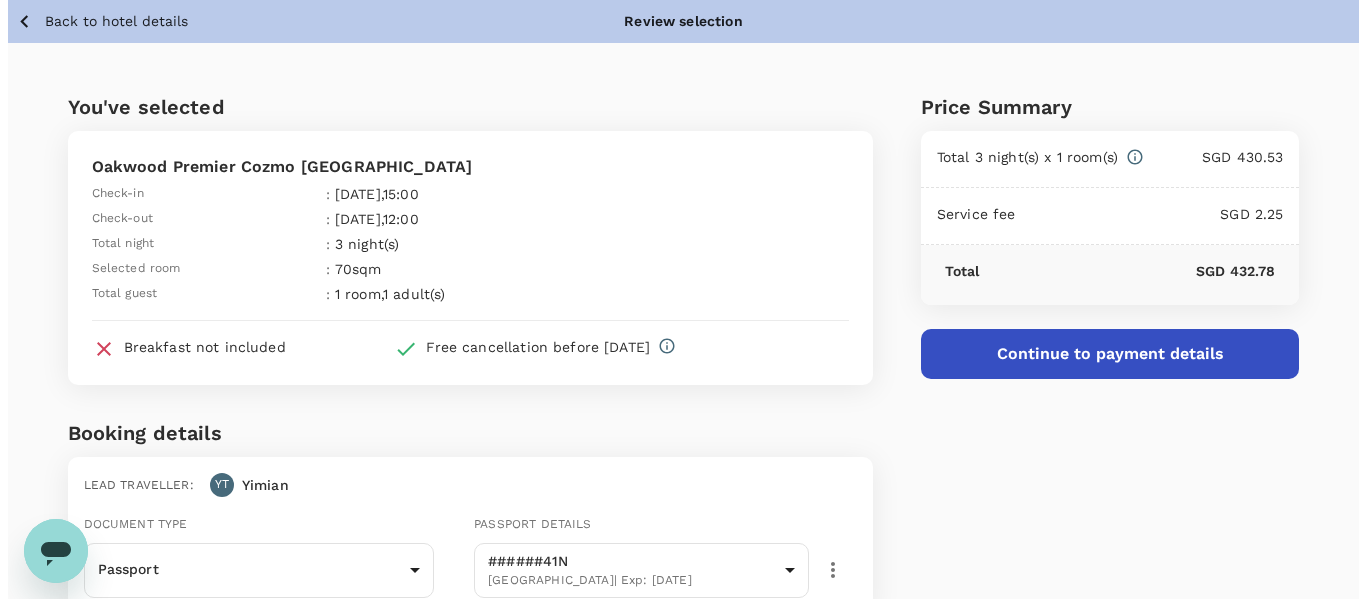scroll, scrollTop: 2, scrollLeft: 0, axis: vertical 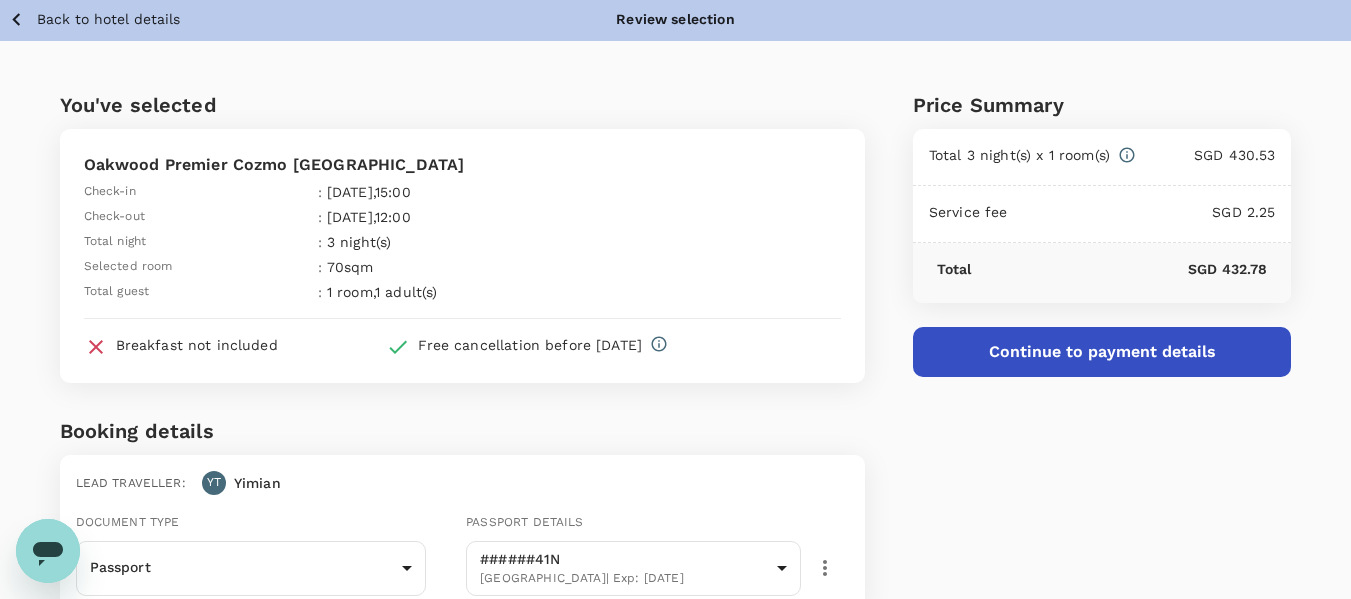 click on "Continue to payment details" at bounding box center [1102, 352] 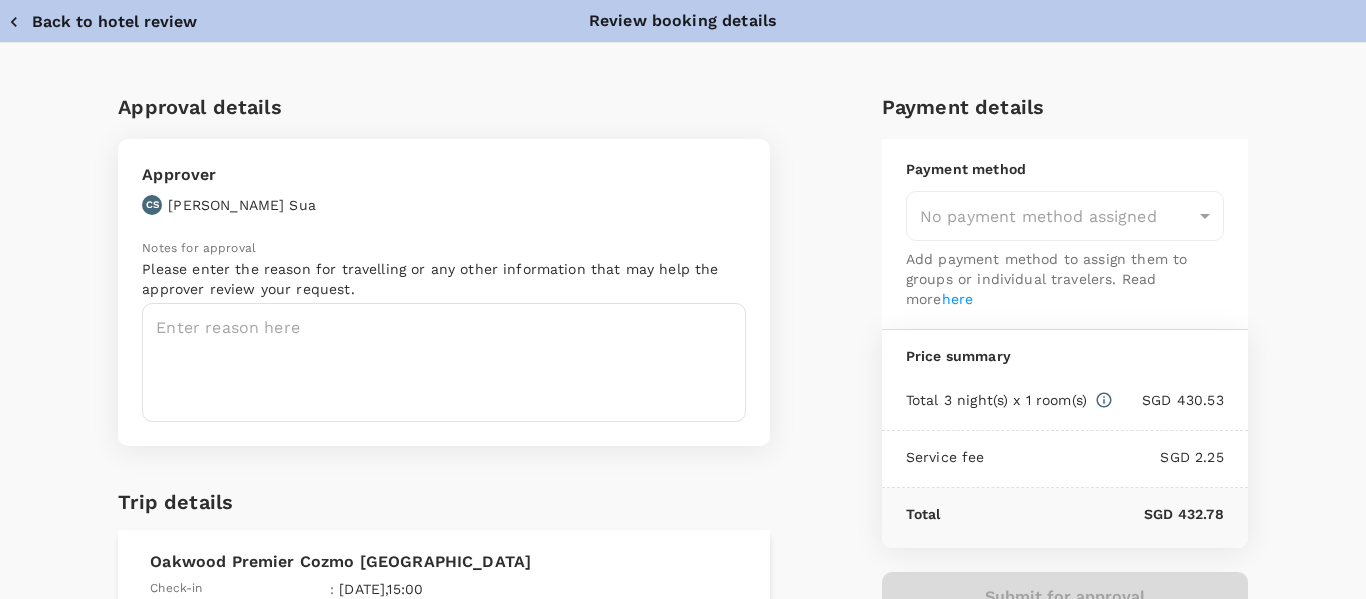 type on "9cb7bd09-647a-4334-94d9-122ca4480a85" 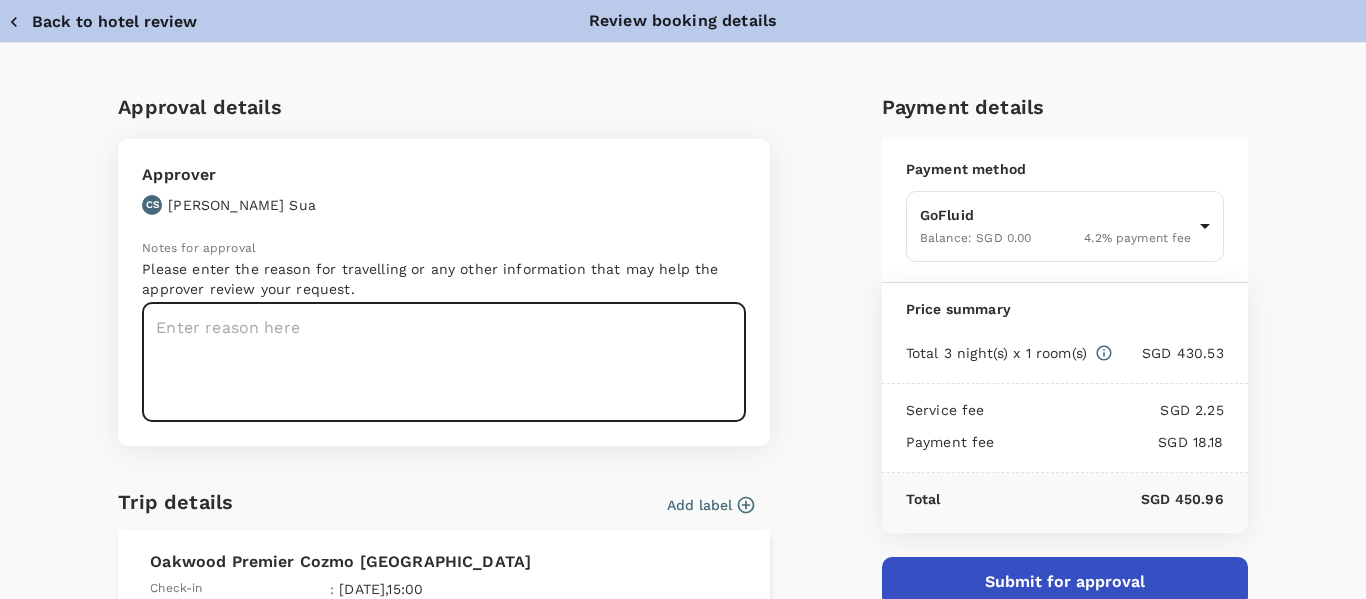 click at bounding box center (444, 362) 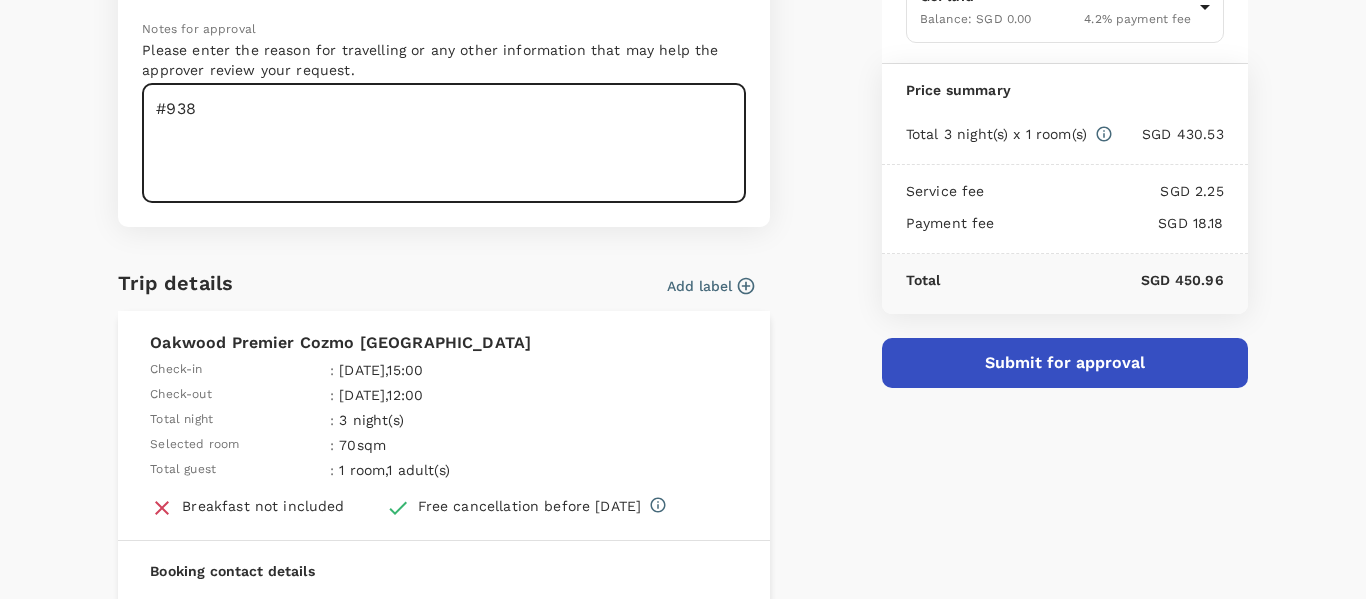 scroll, scrollTop: 219, scrollLeft: 0, axis: vertical 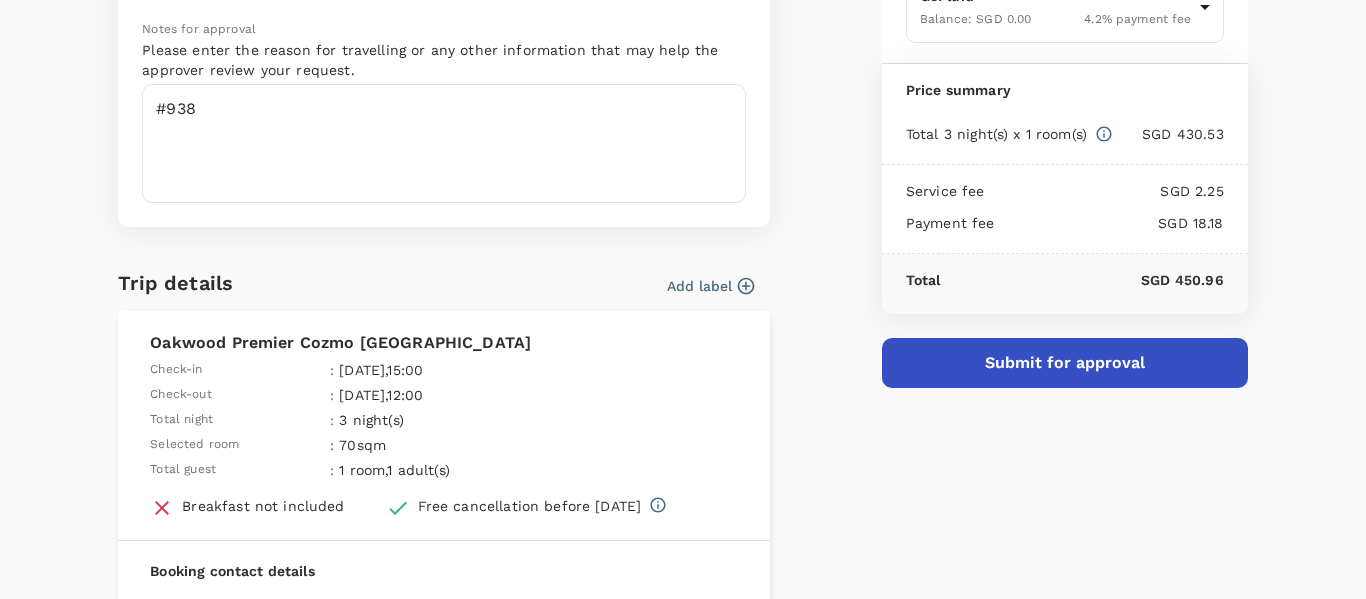 click 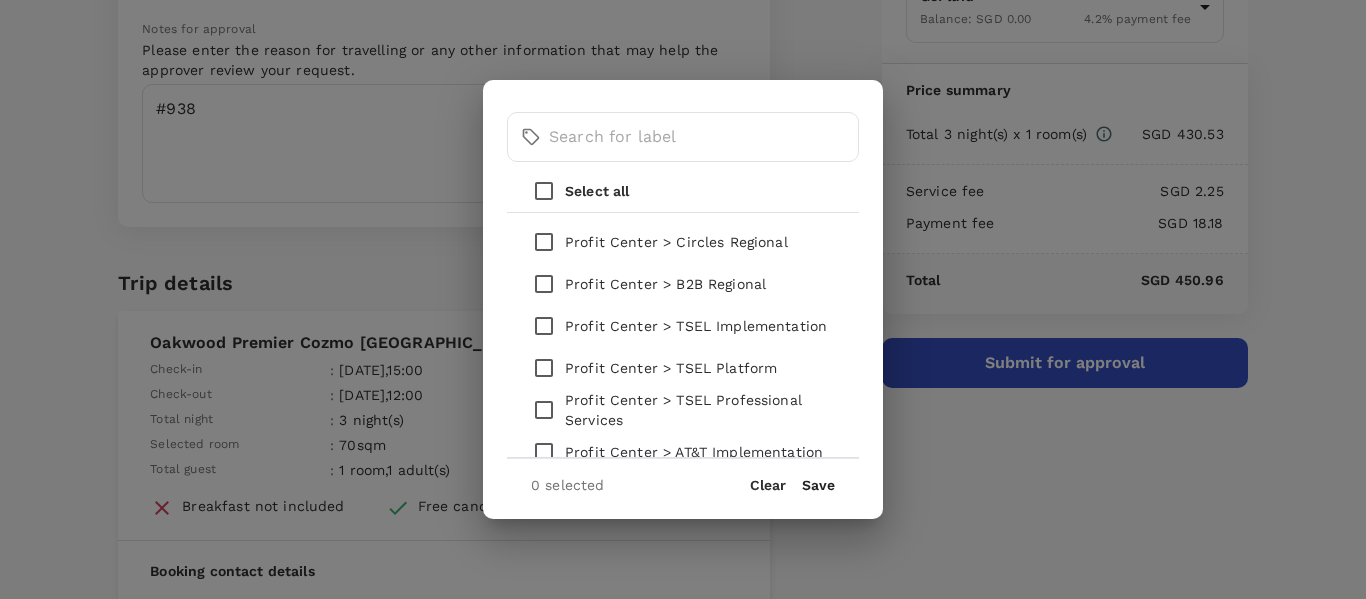 click on "Profit Center > TSEL Implementation" at bounding box center (696, 326) 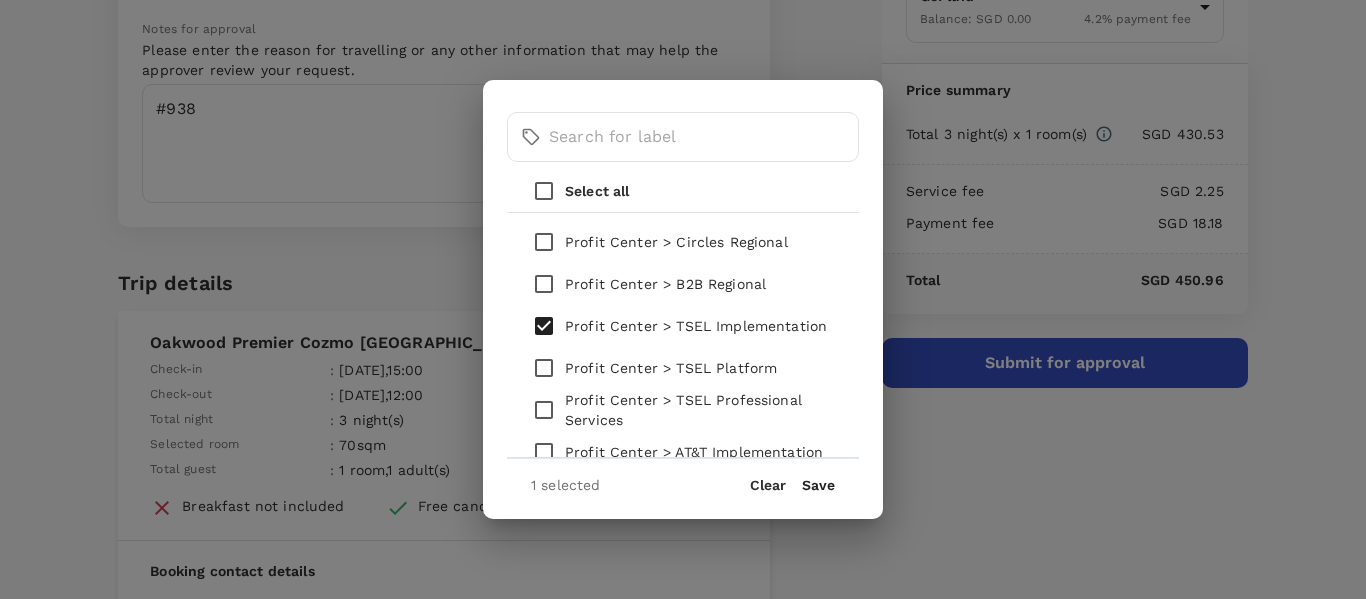 click on "Save" at bounding box center (818, 485) 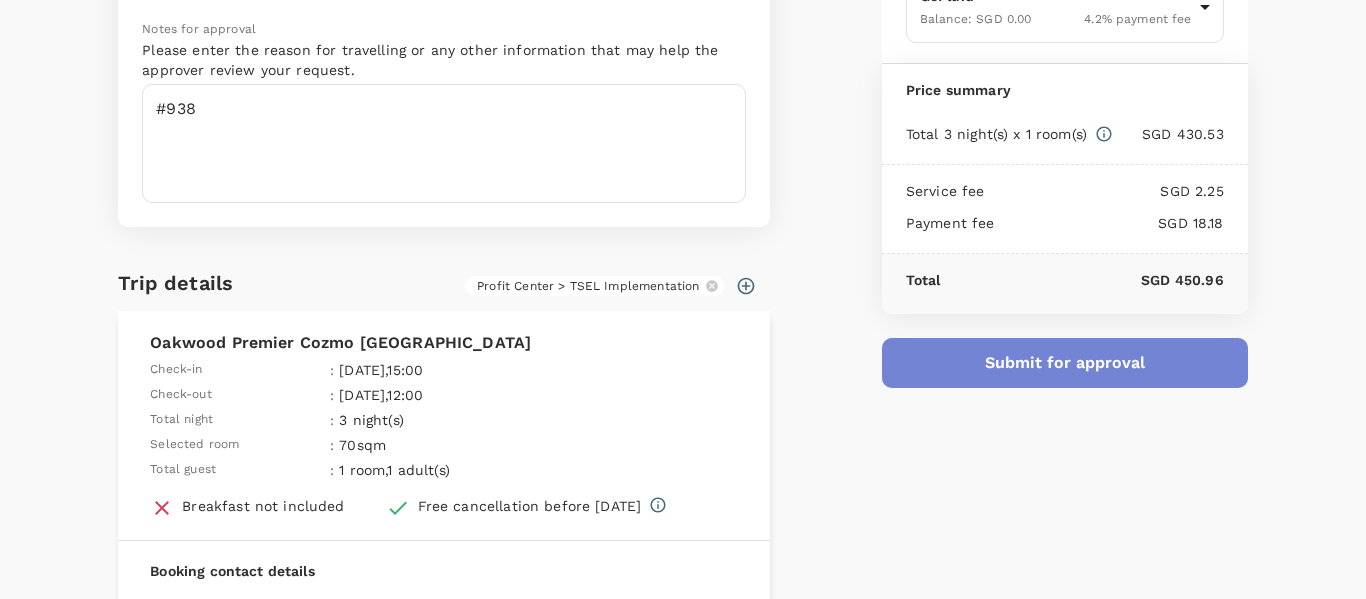 click on "Submit for approval" at bounding box center (1065, 363) 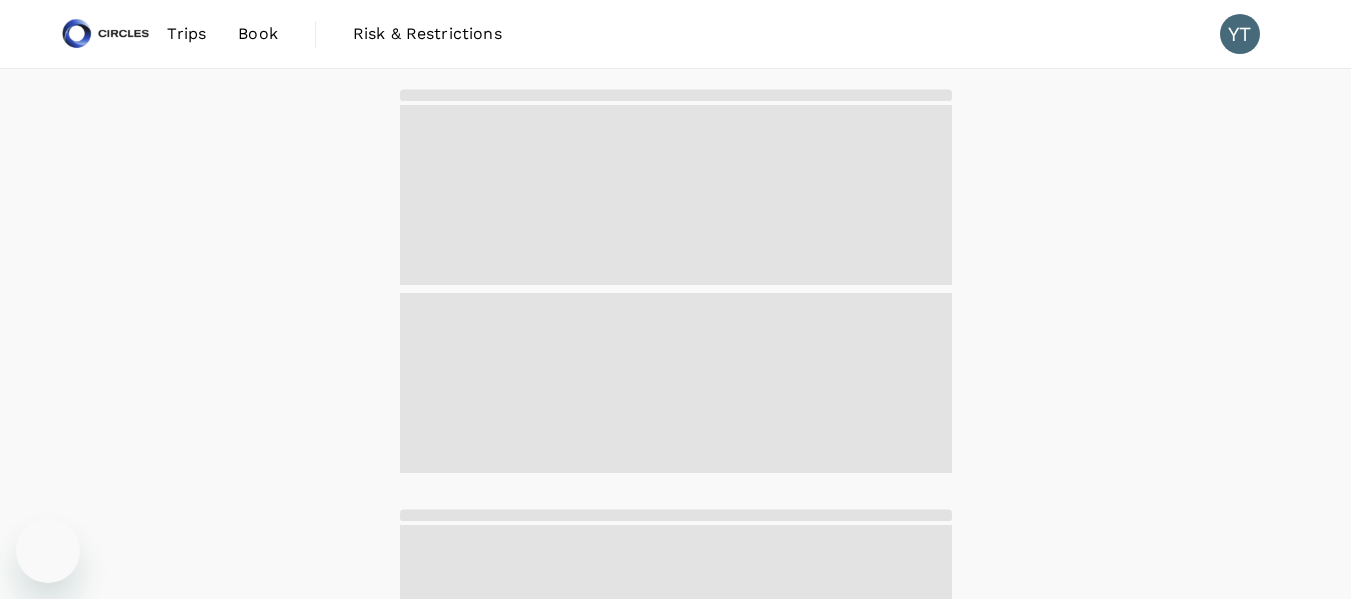 scroll, scrollTop: 0, scrollLeft: 0, axis: both 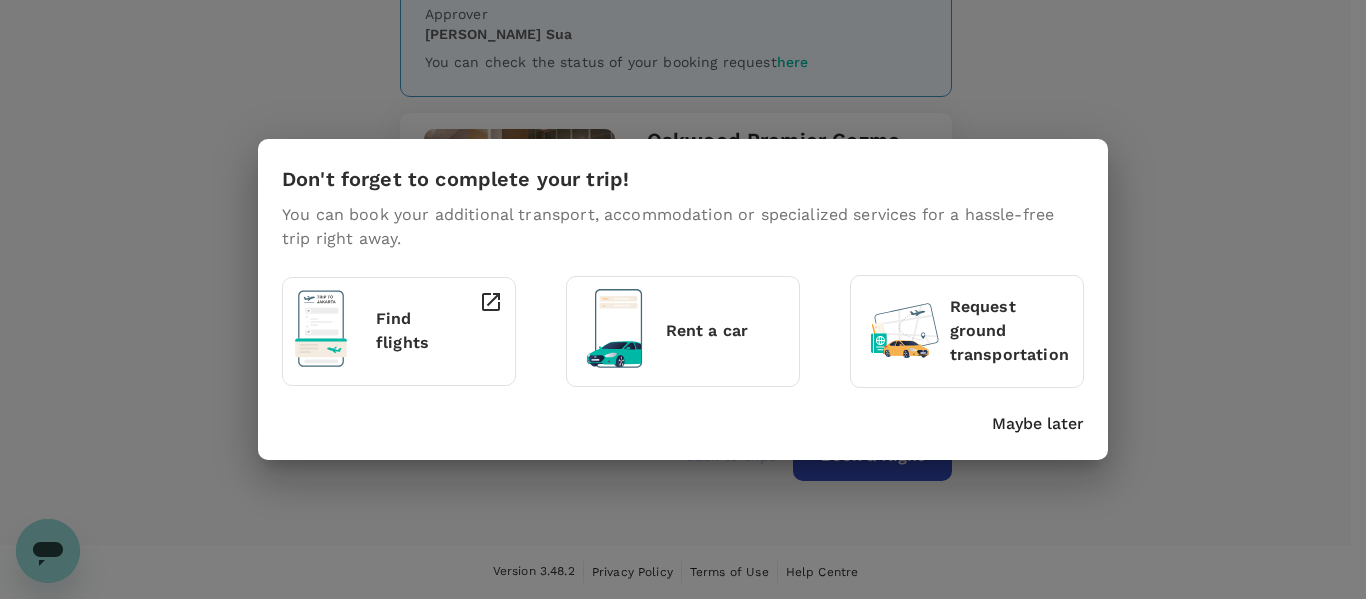 click on "Don't forget to complete your trip! You can book your additional transport, accommodation or specialized services for a hassle-free trip right away. Find flights Rent a car Request ground transportation Maybe later" at bounding box center (683, 299) 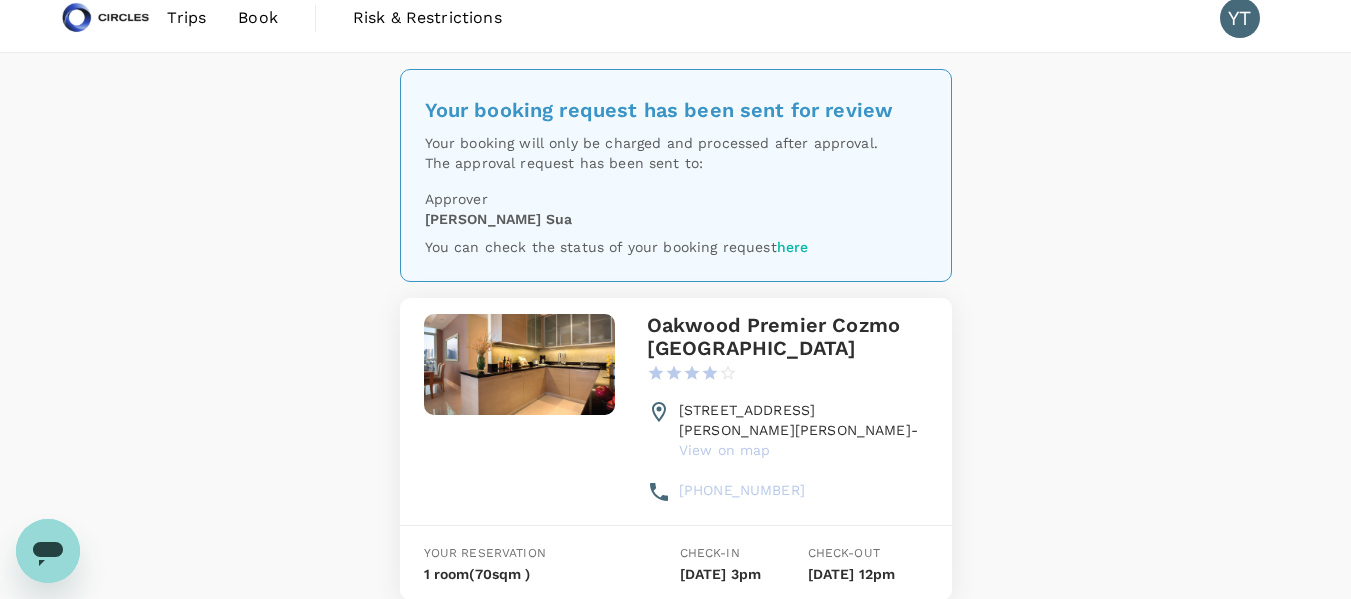 scroll, scrollTop: 0, scrollLeft: 0, axis: both 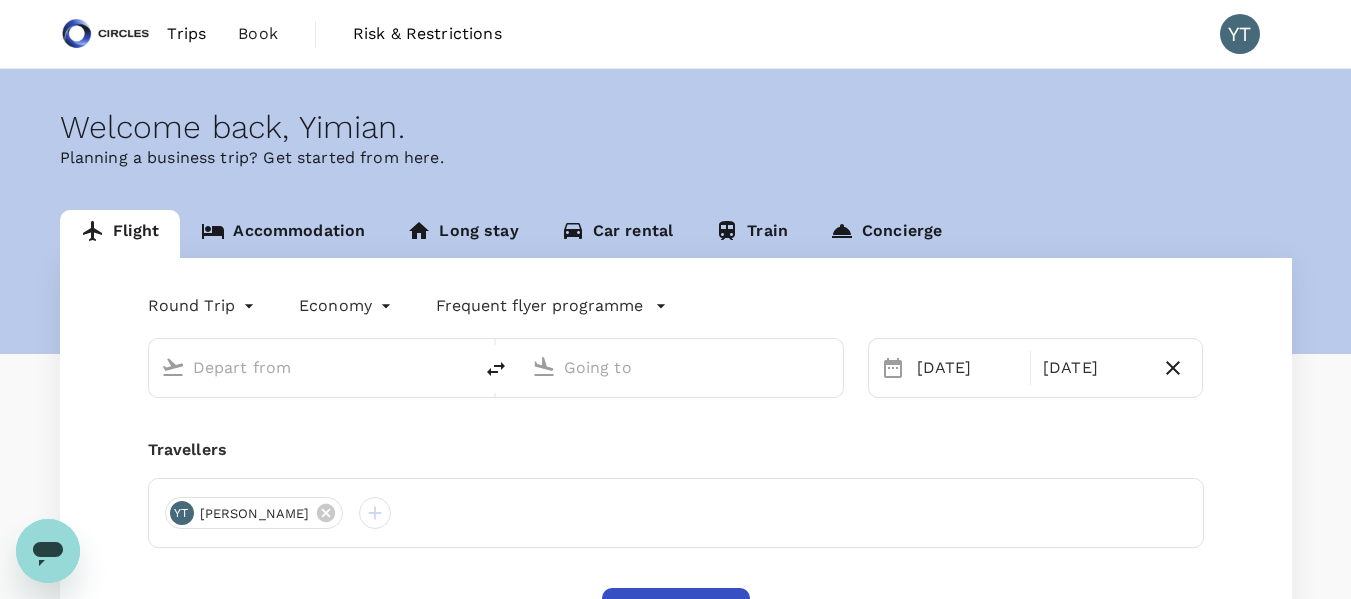 type on "oneway" 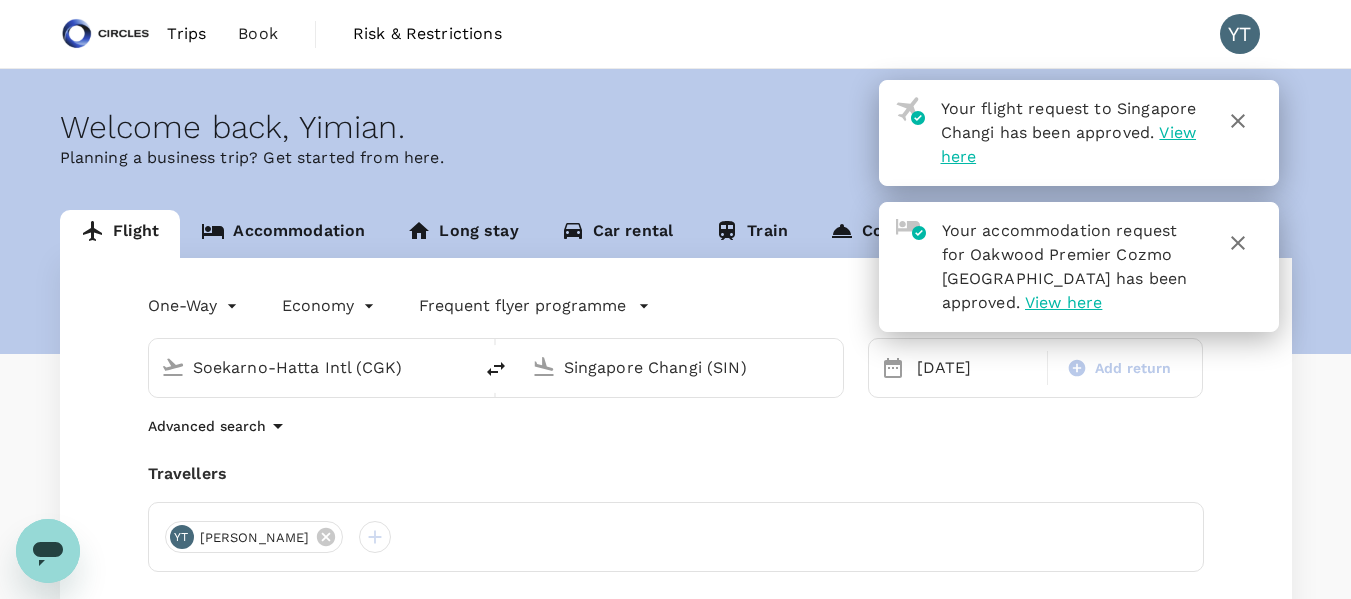 type 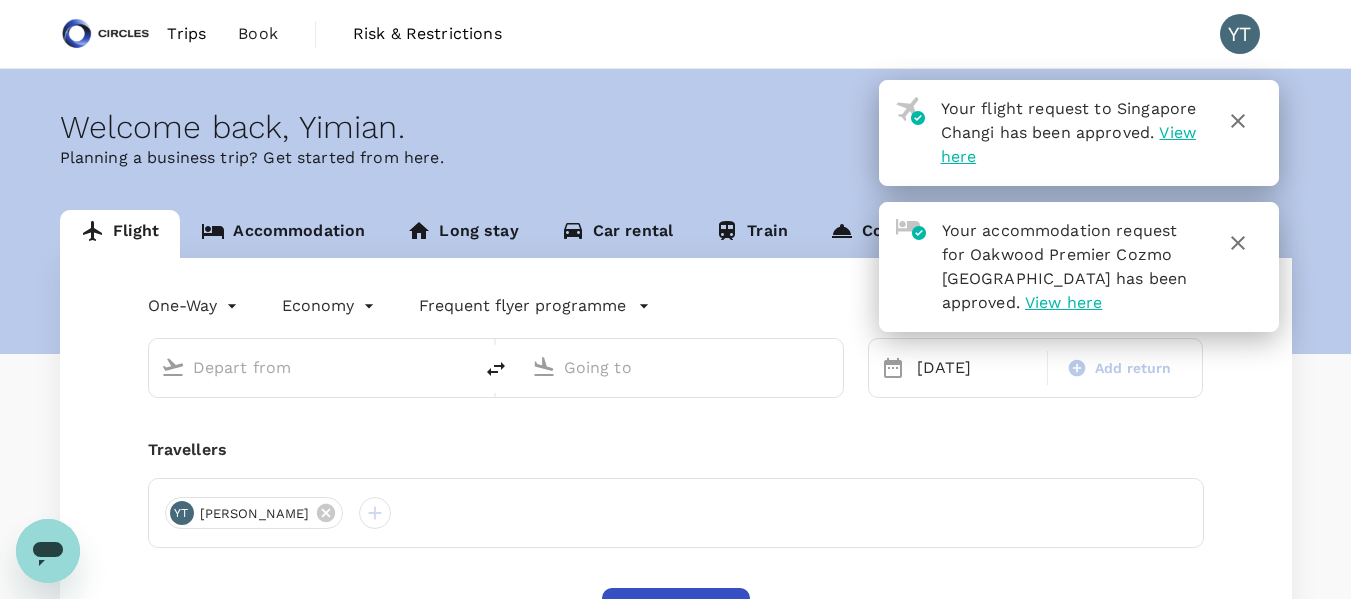 type on "Soekarno-Hatta Intl (CGK)" 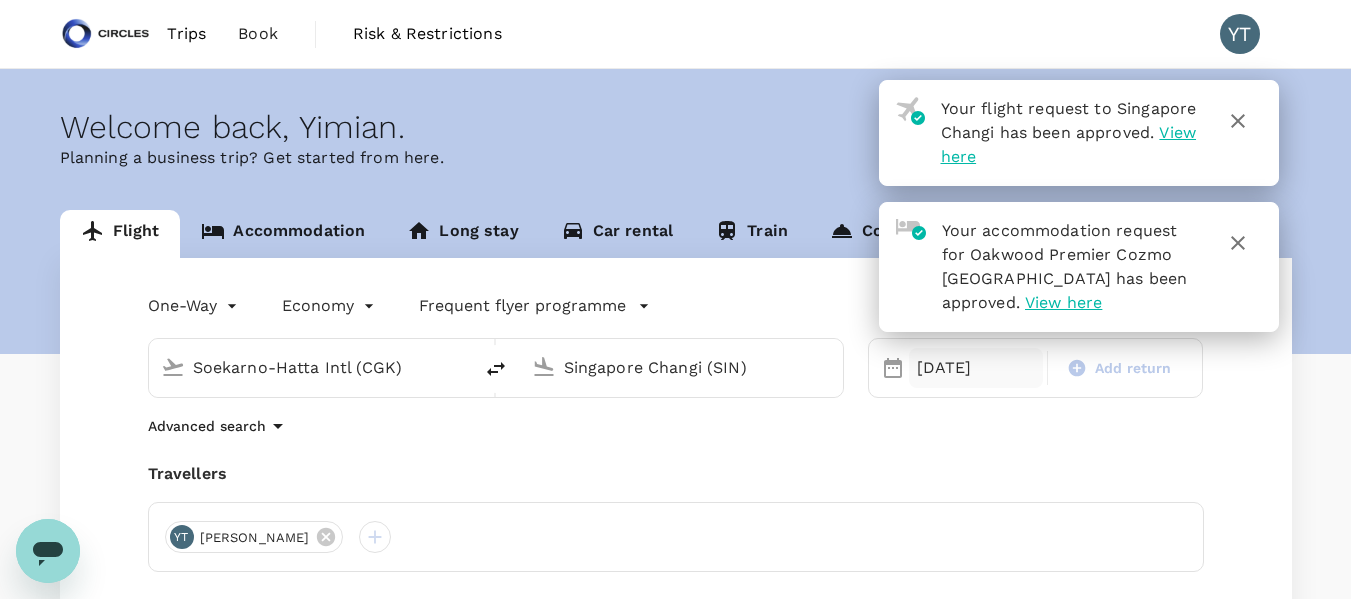 click on "[DATE]" at bounding box center [976, 368] 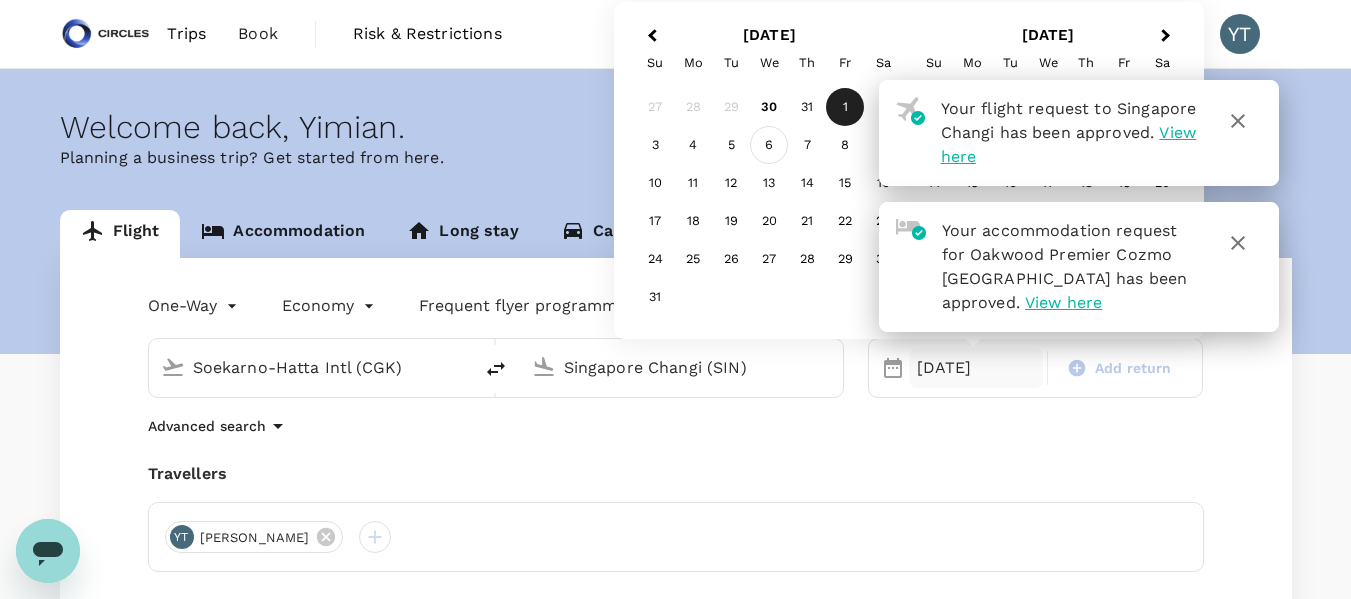 click on "6" at bounding box center [769, 145] 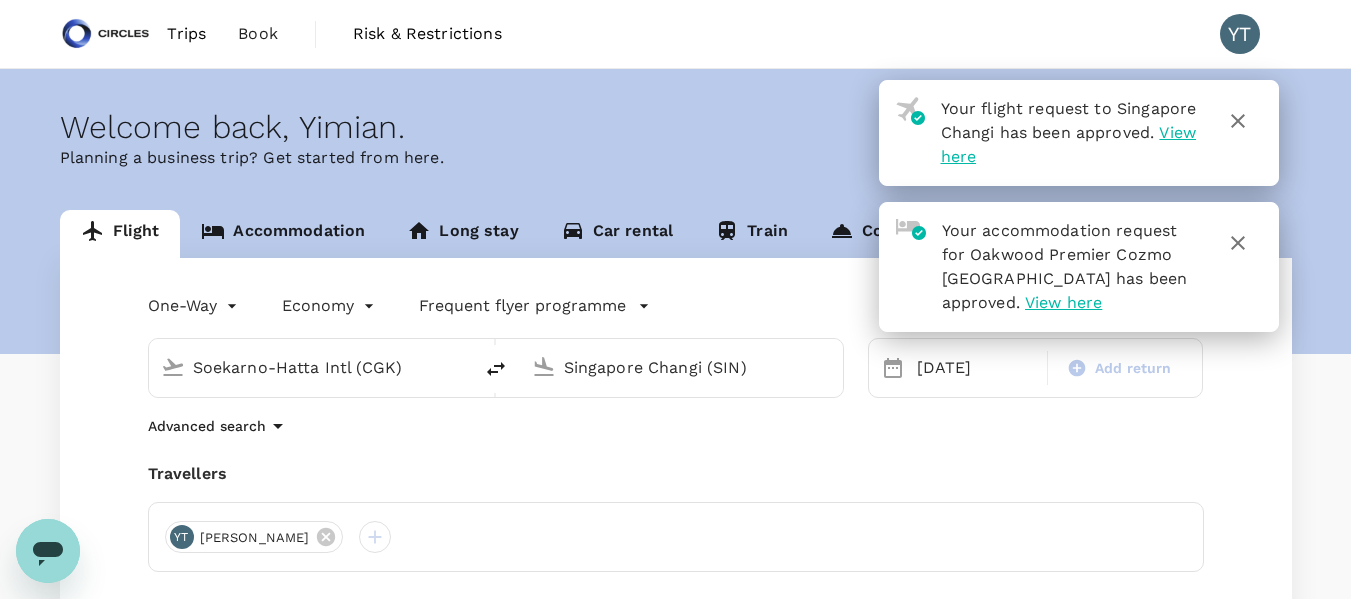 click 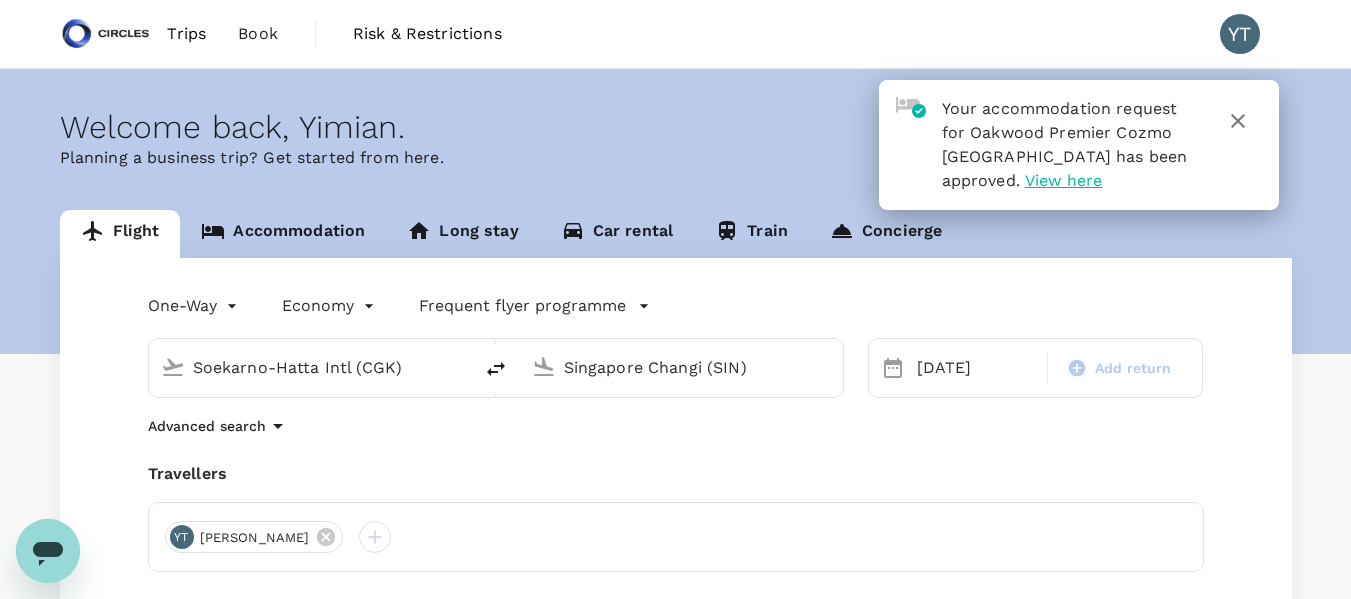 click 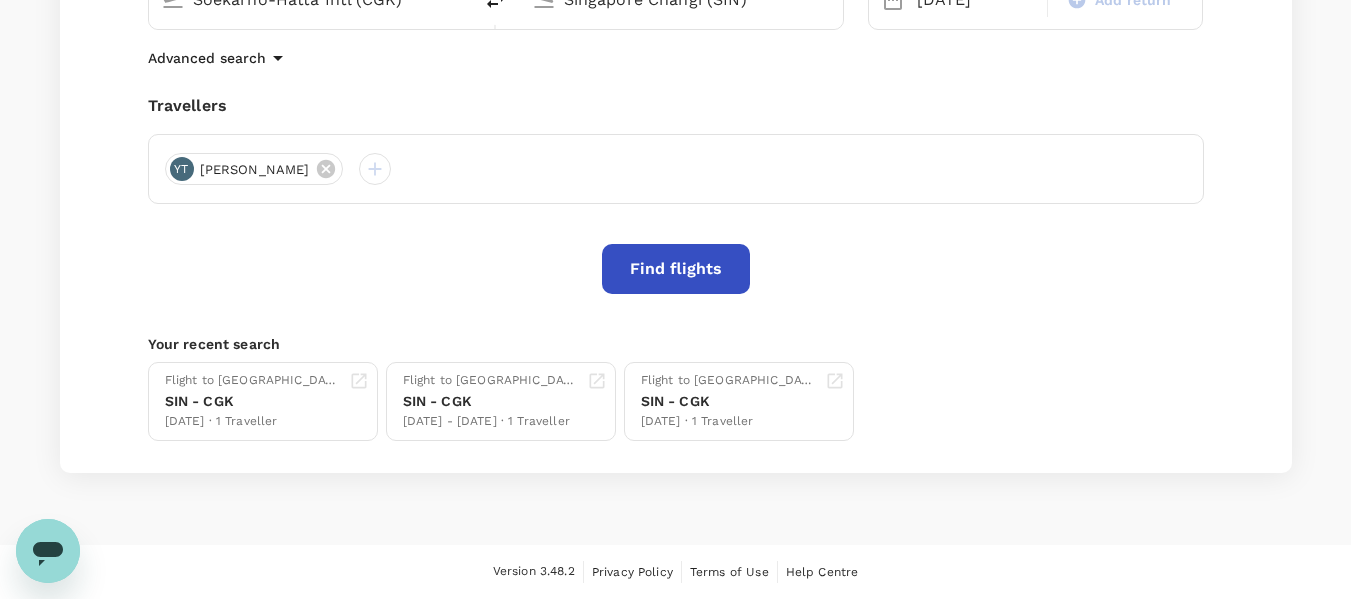 scroll, scrollTop: 367, scrollLeft: 0, axis: vertical 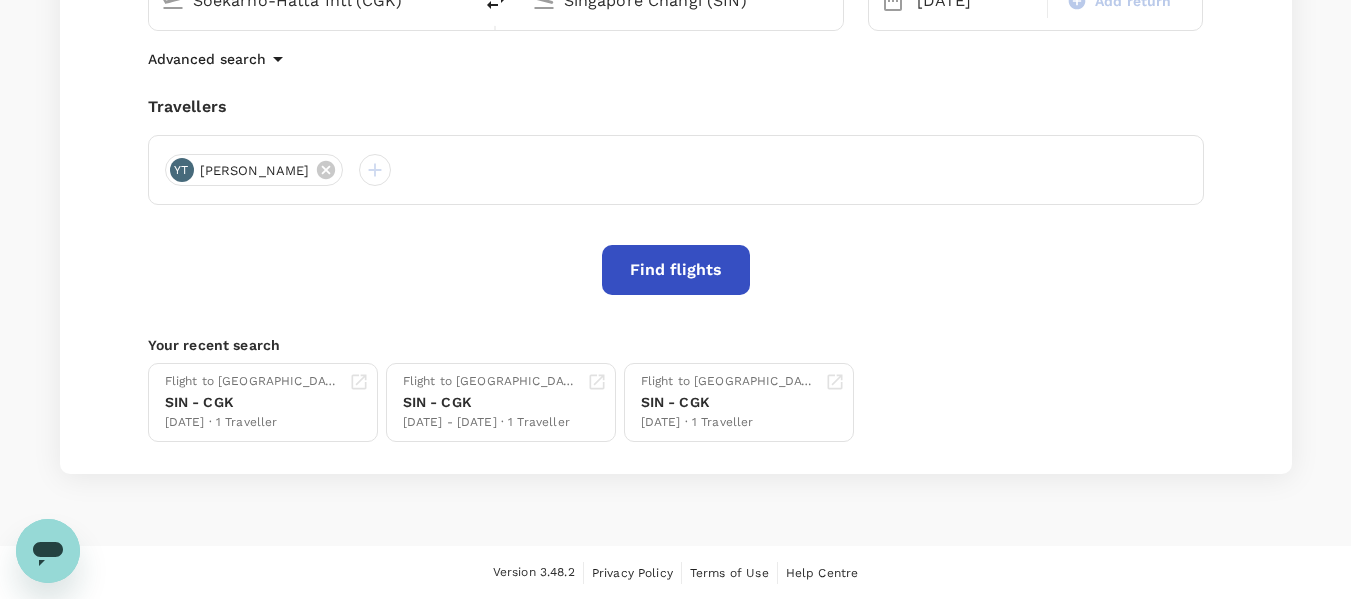 click on "Find flights" at bounding box center [676, 270] 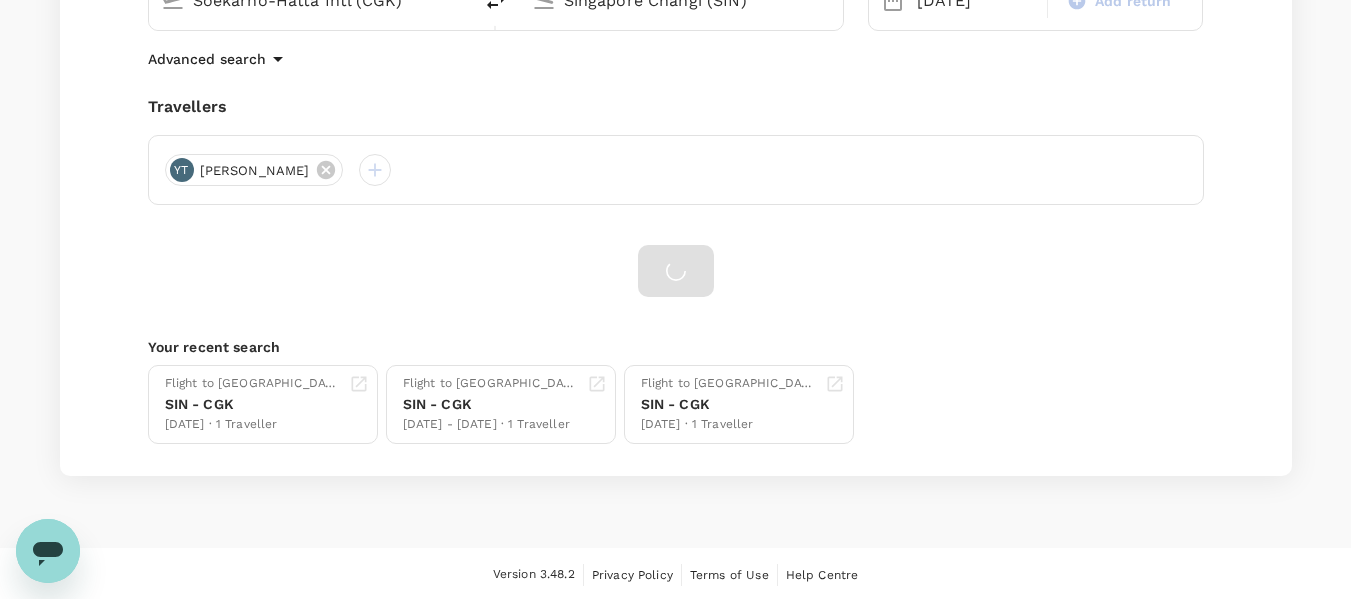 scroll, scrollTop: 146, scrollLeft: 0, axis: vertical 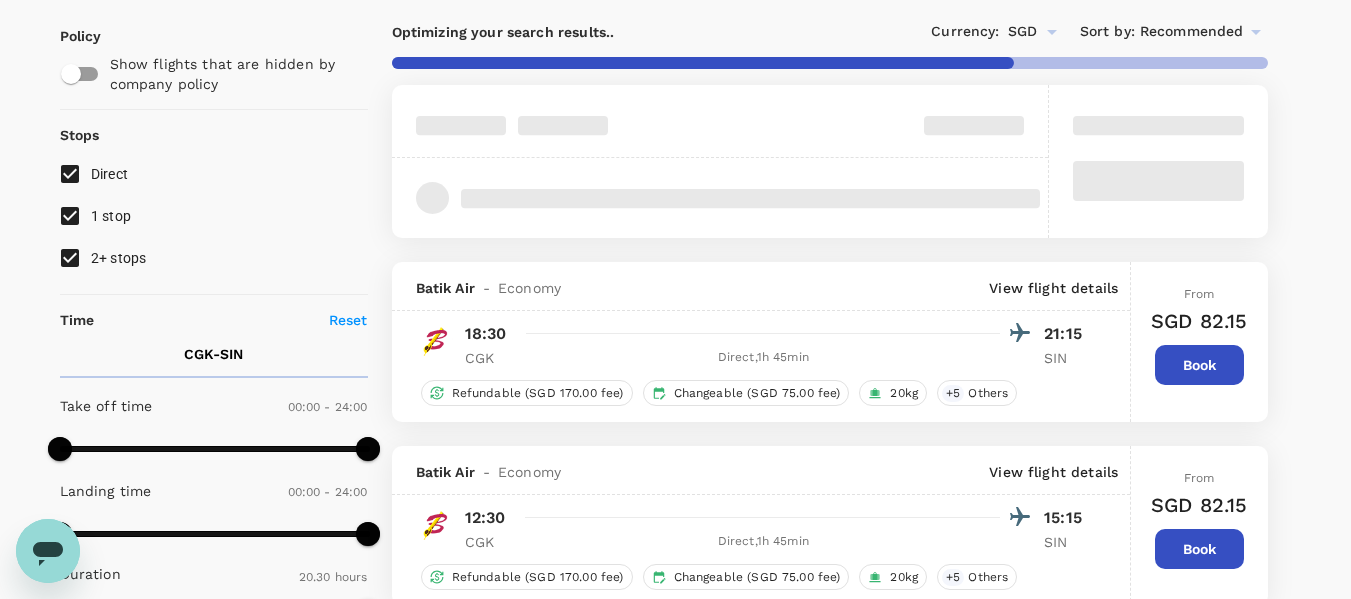 click on "1 stop" at bounding box center (70, 216) 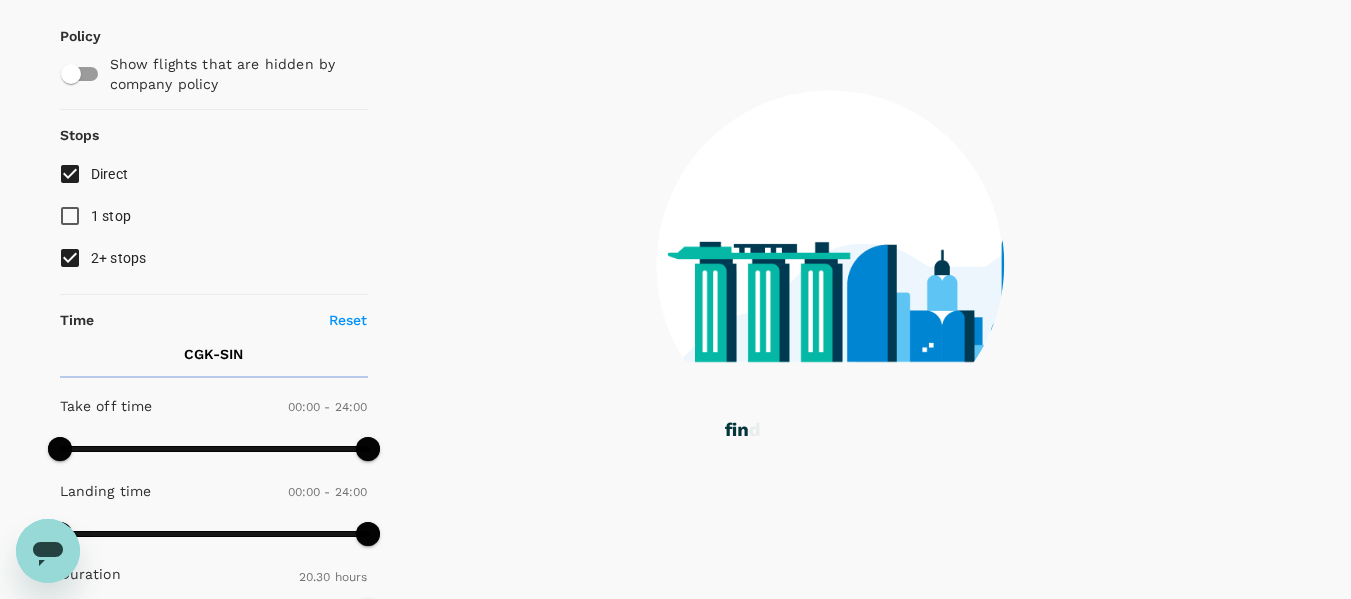 click on "2+ stops" at bounding box center [70, 258] 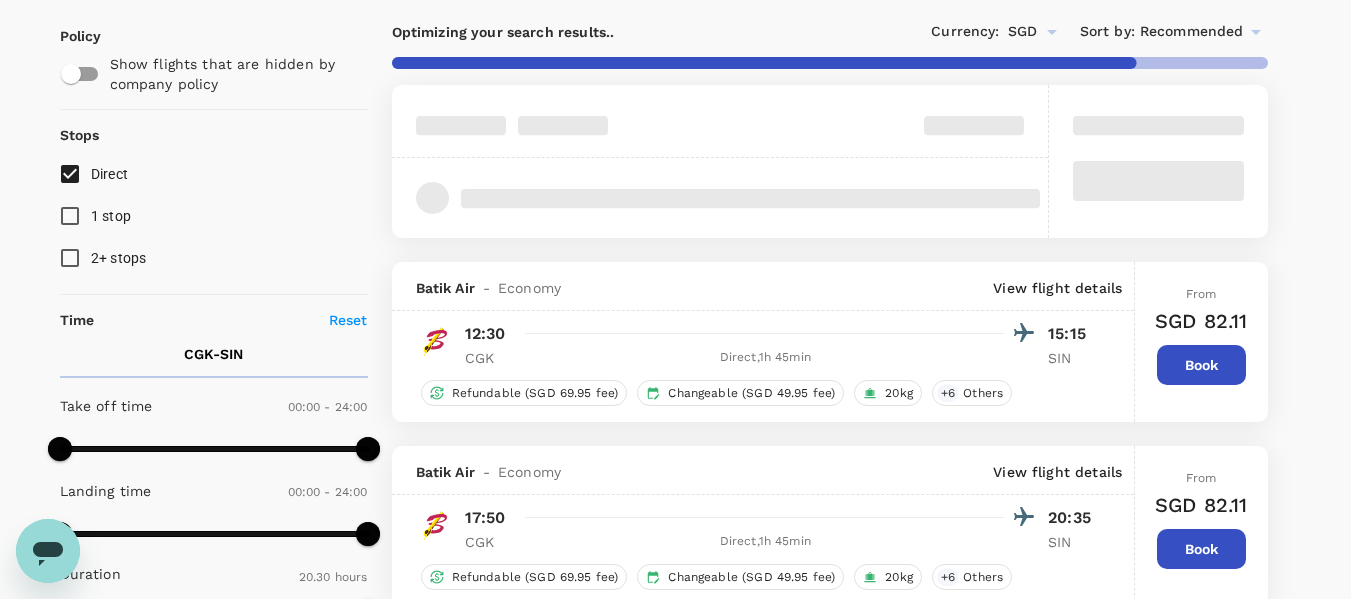 click 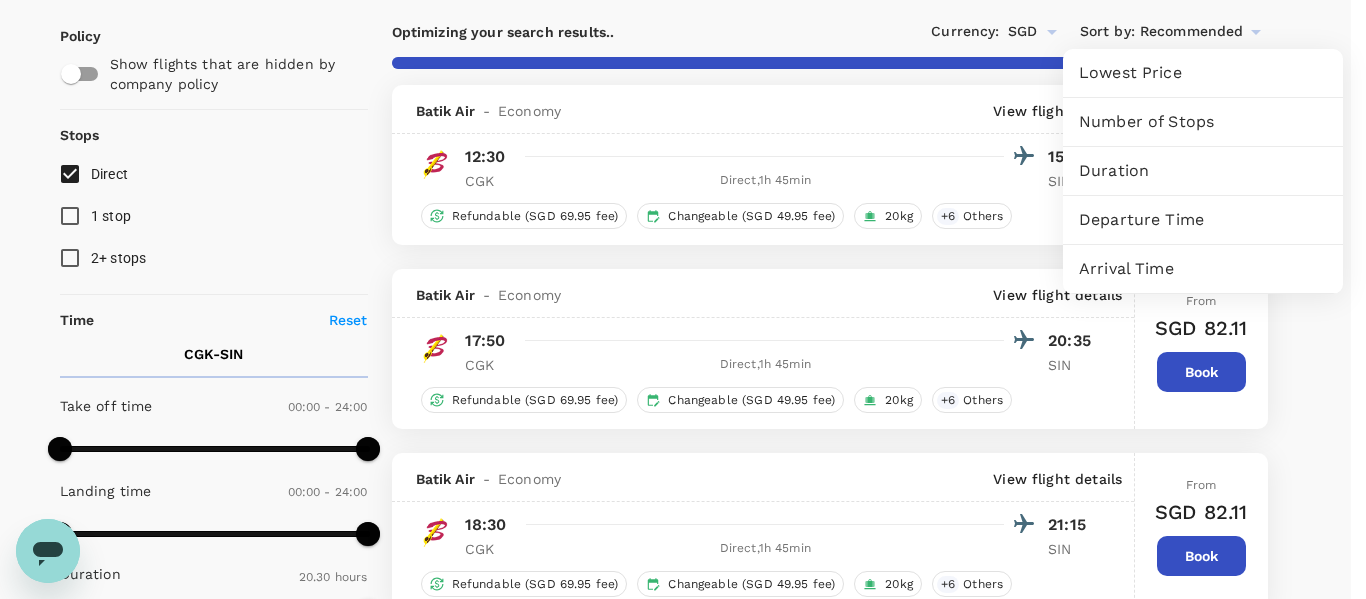 click on "Departure Time" at bounding box center [1203, 220] 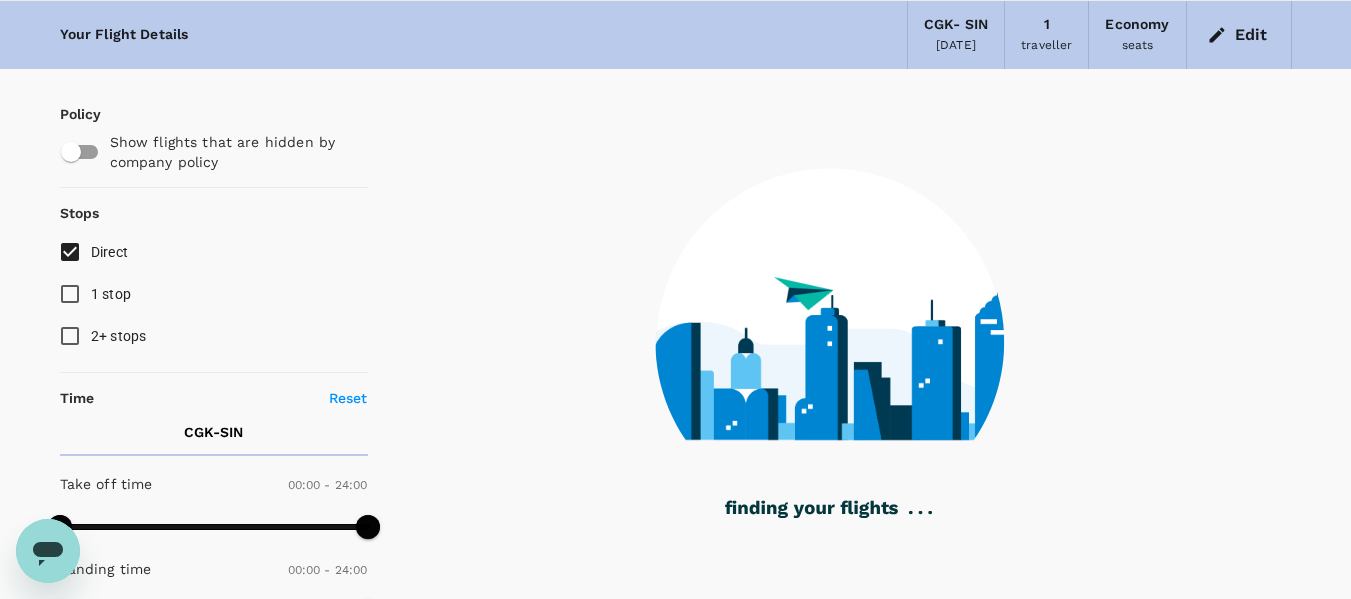 type on "1705" 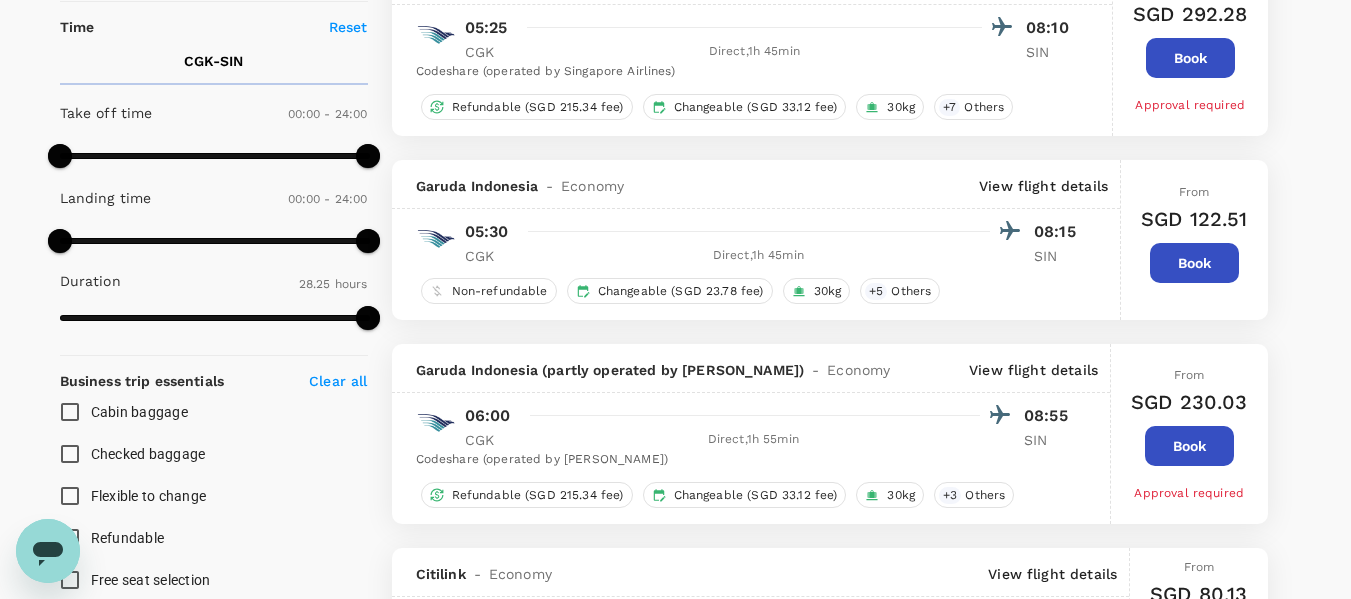 scroll, scrollTop: 0, scrollLeft: 0, axis: both 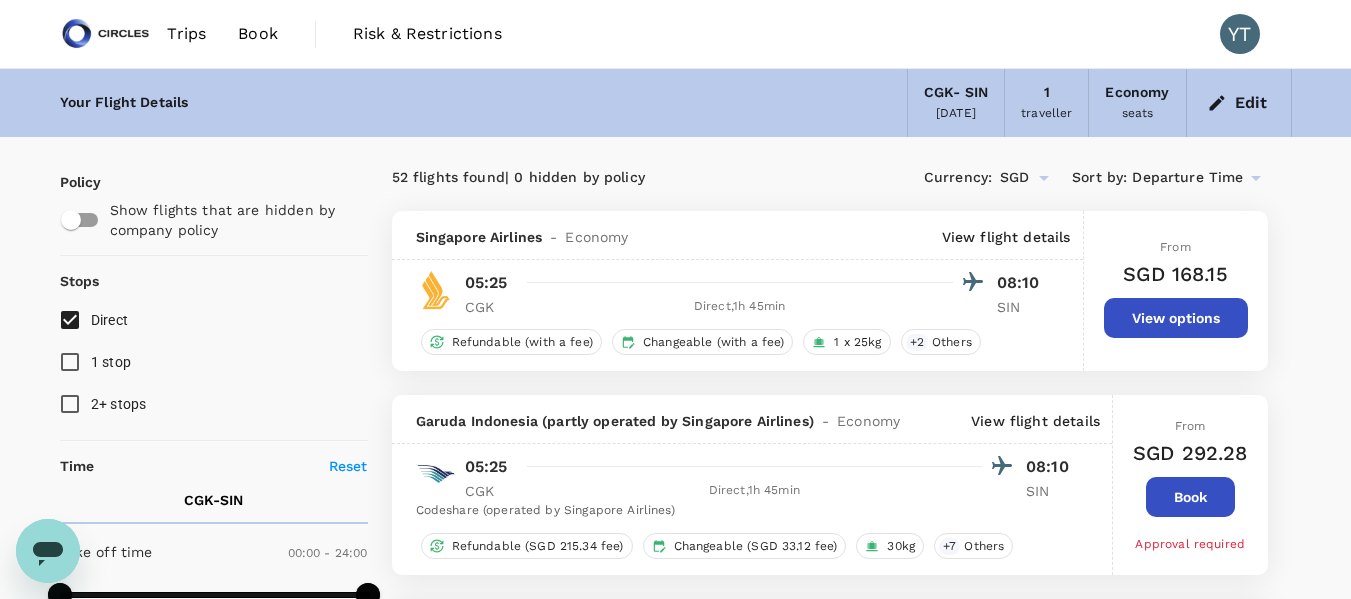 click on "Trips Book Risk & Restrictions YT" at bounding box center (676, 34) 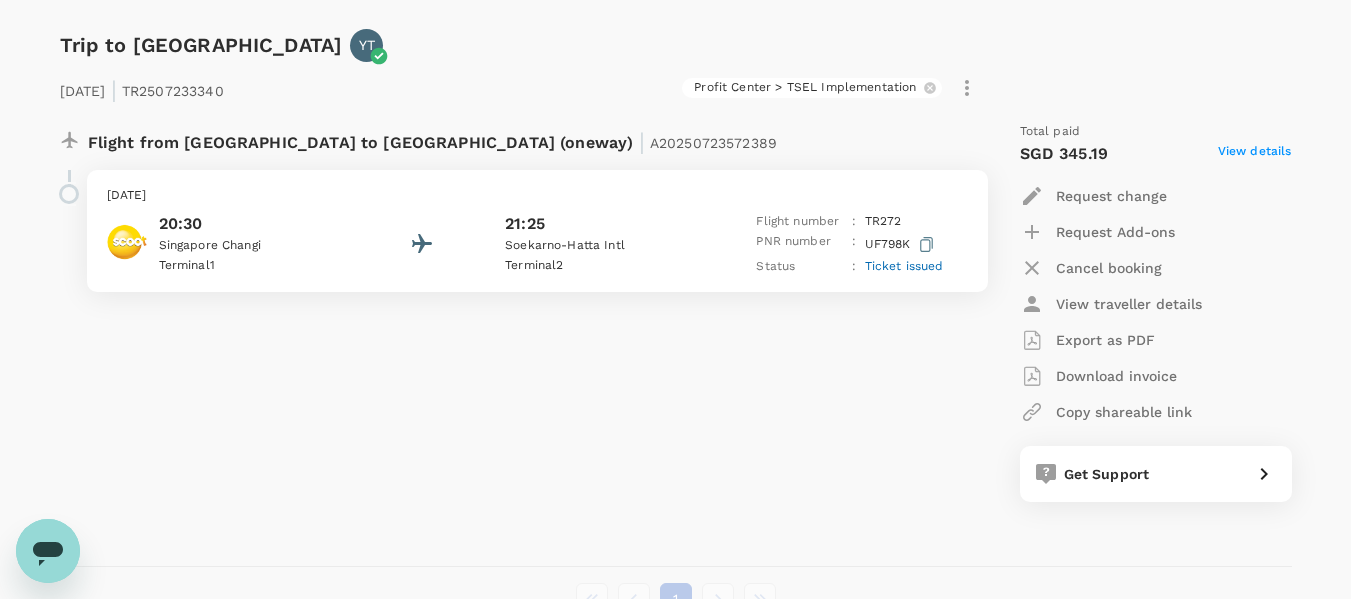 scroll, scrollTop: 1909, scrollLeft: 0, axis: vertical 